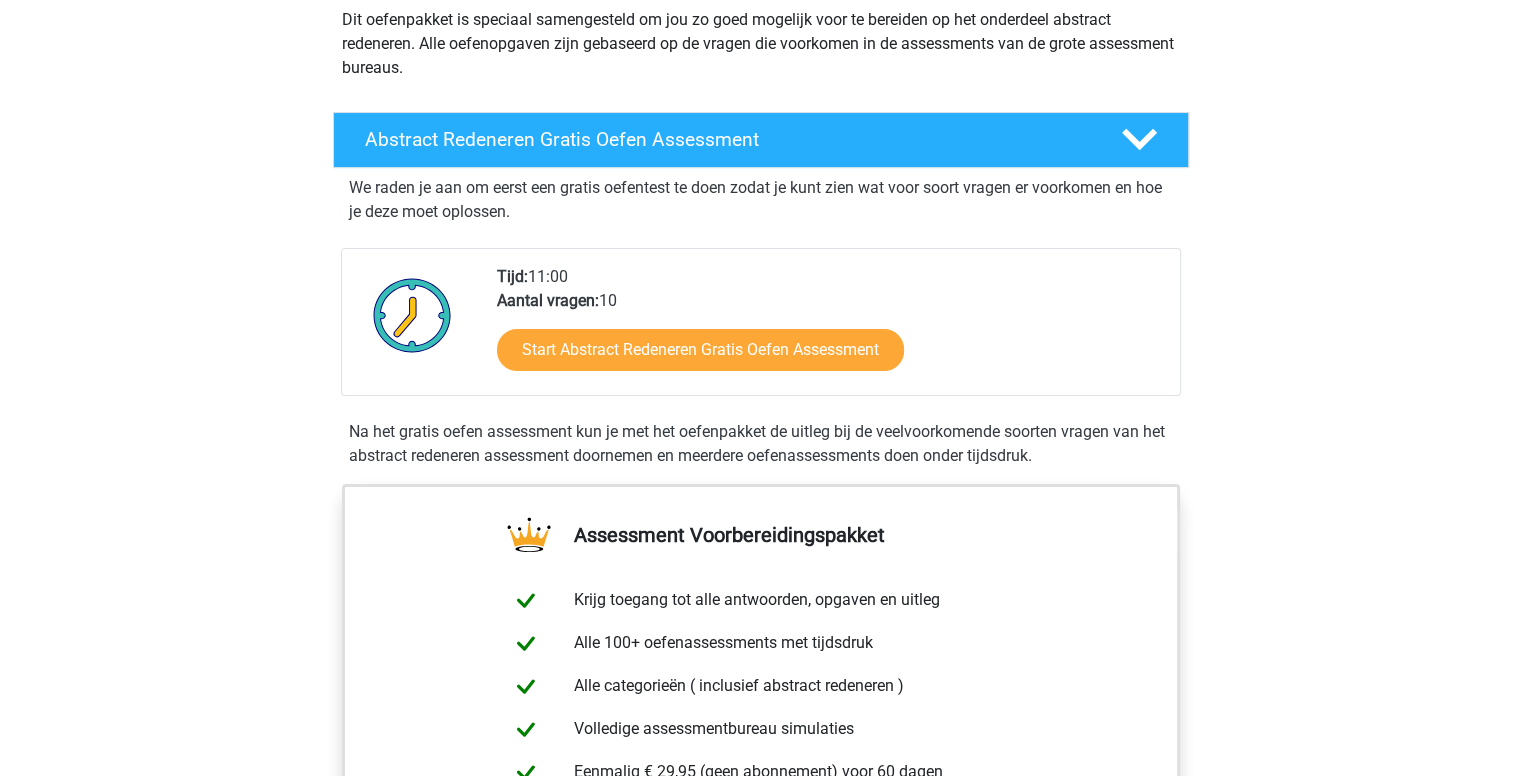 scroll, scrollTop: 243, scrollLeft: 0, axis: vertical 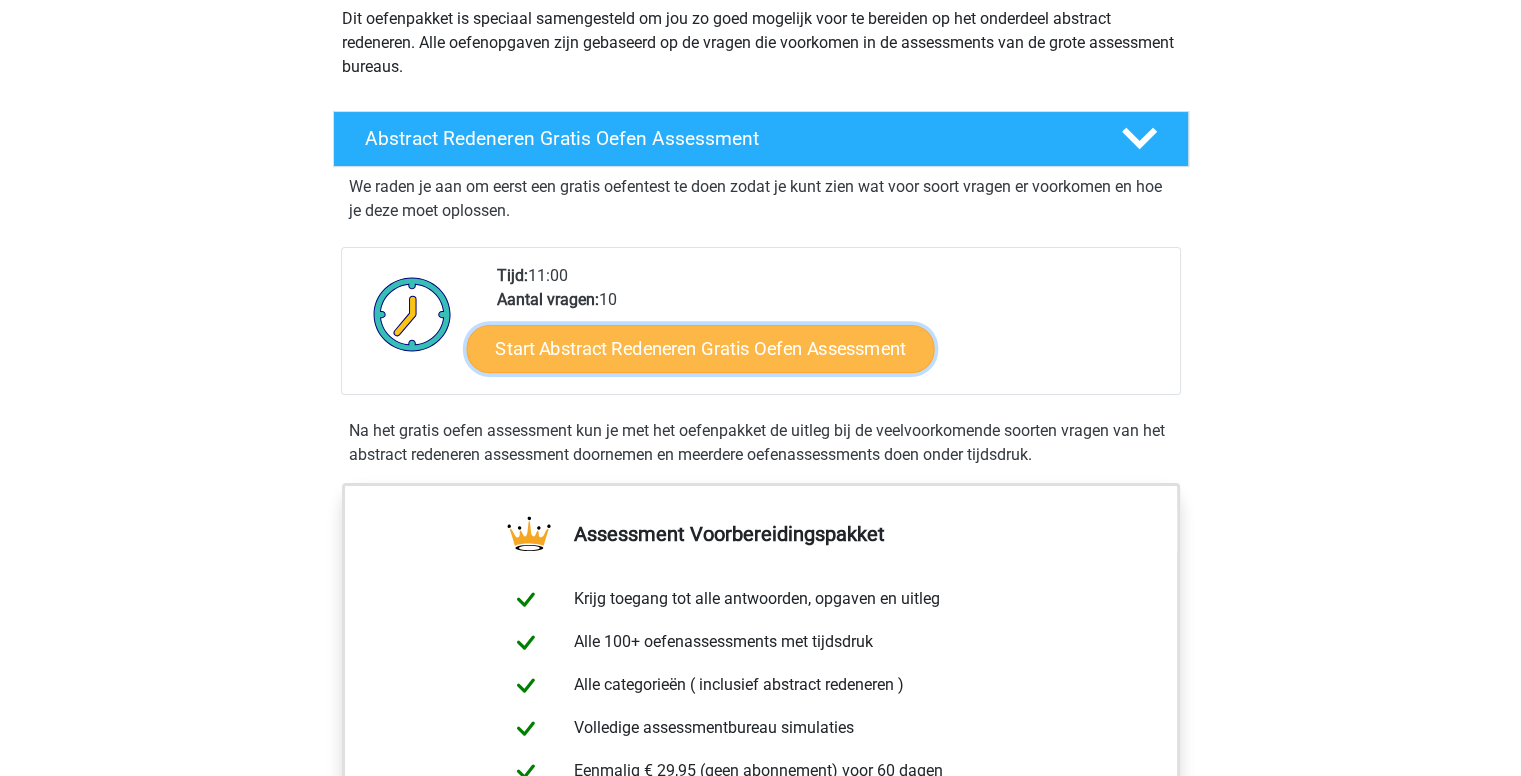 click on "Start Abstract Redeneren
Gratis Oefen Assessment" at bounding box center (700, 348) 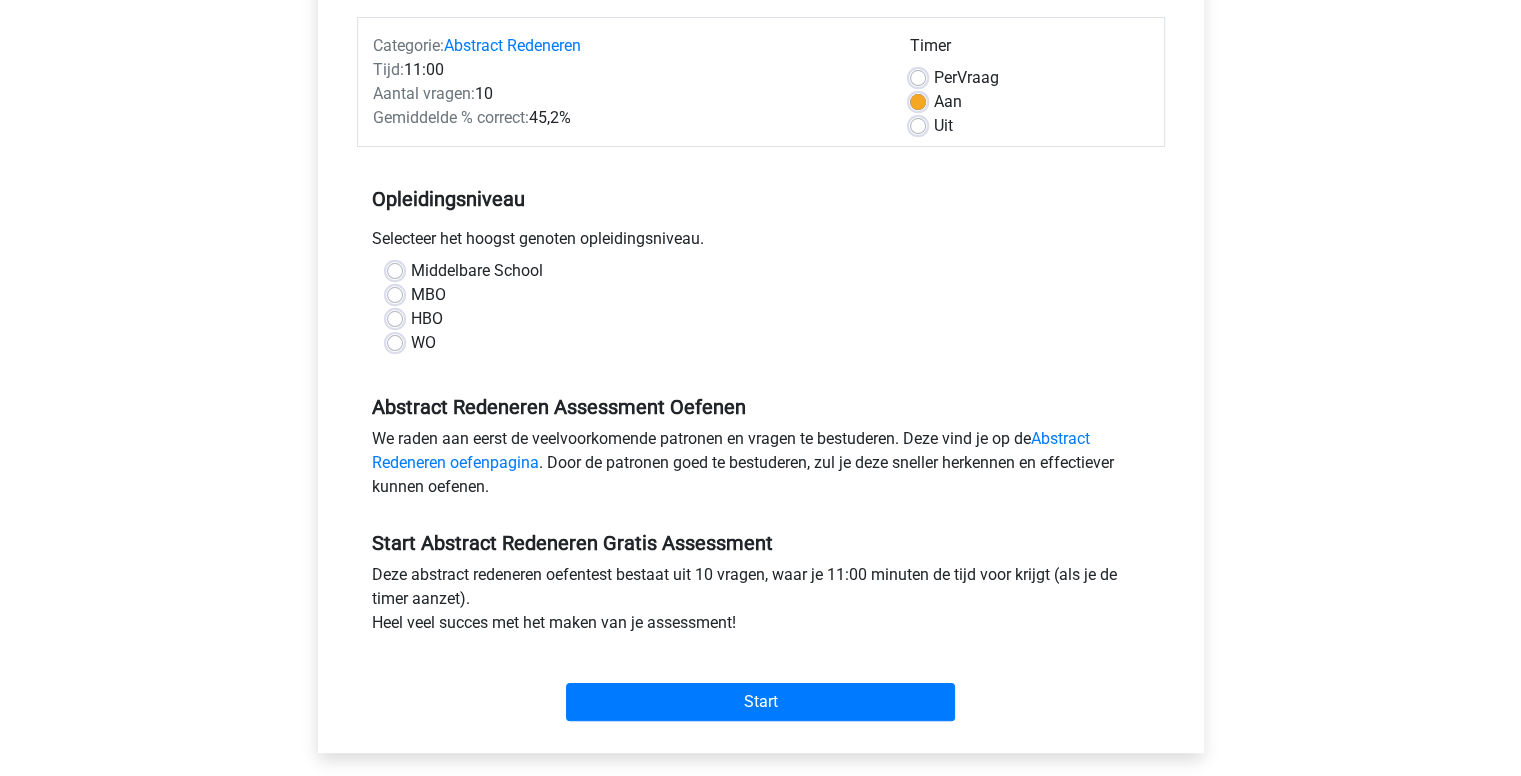 scroll, scrollTop: 244, scrollLeft: 0, axis: vertical 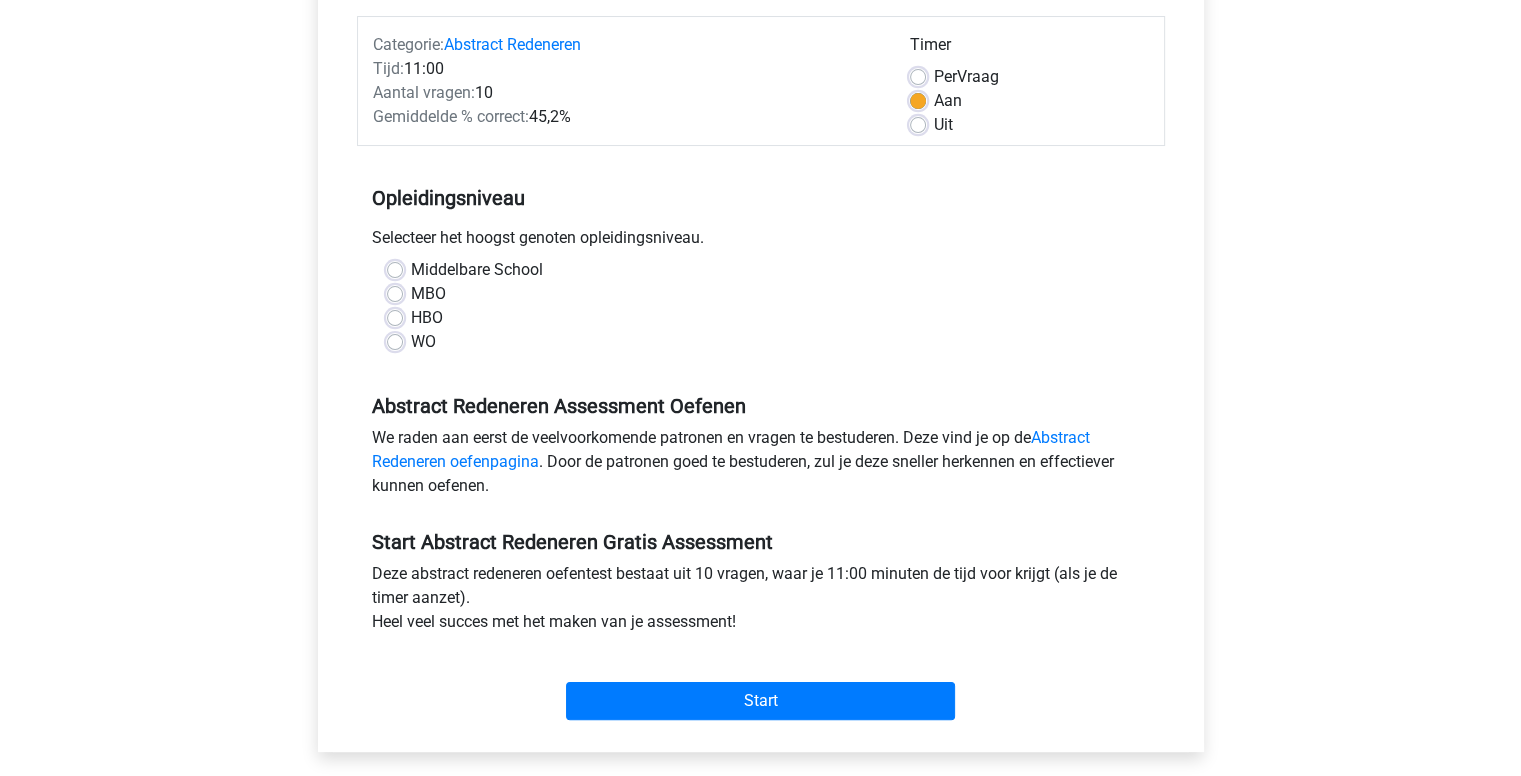 click on "Middelbare School" at bounding box center [477, 270] 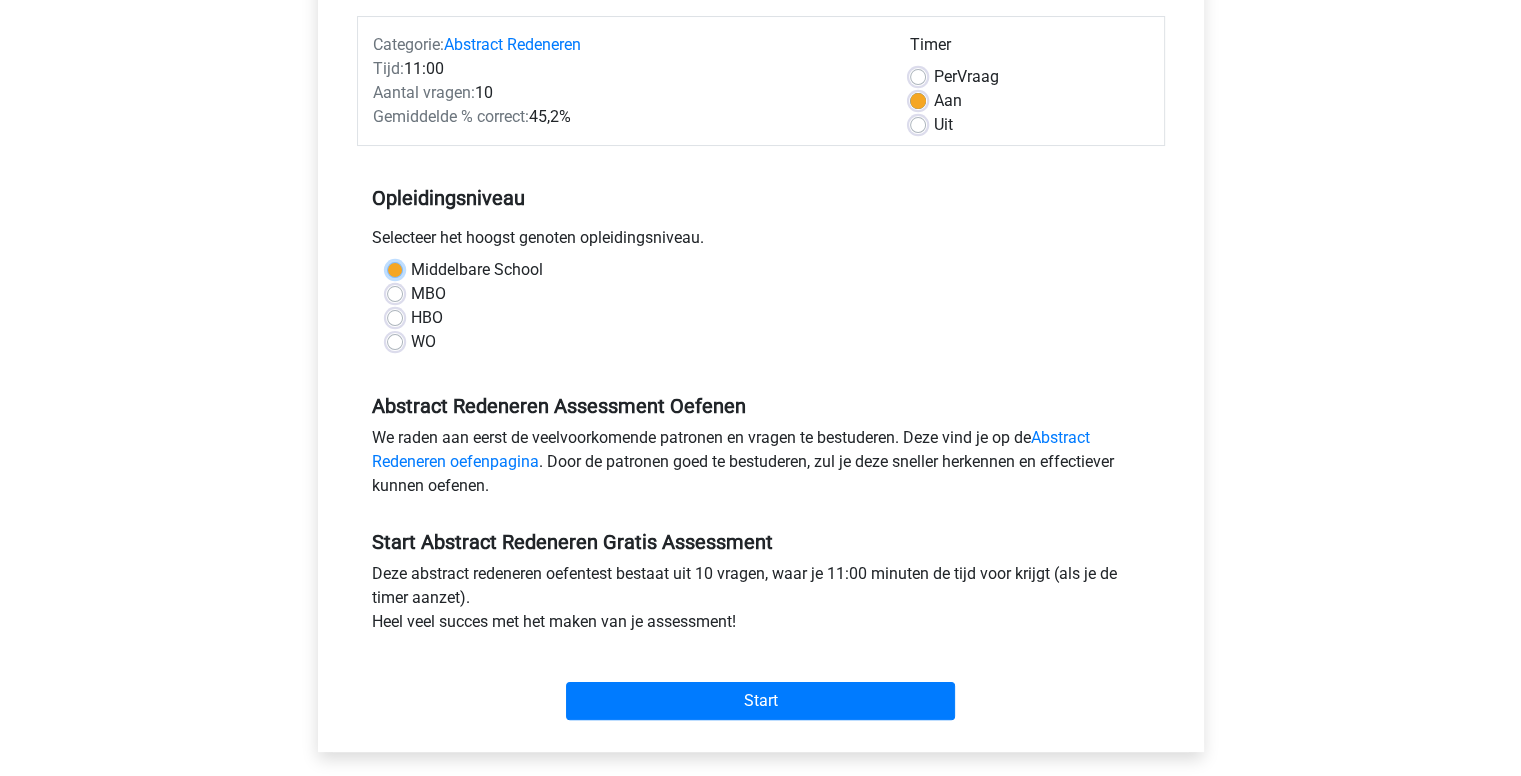 click on "Middelbare School" at bounding box center (395, 268) 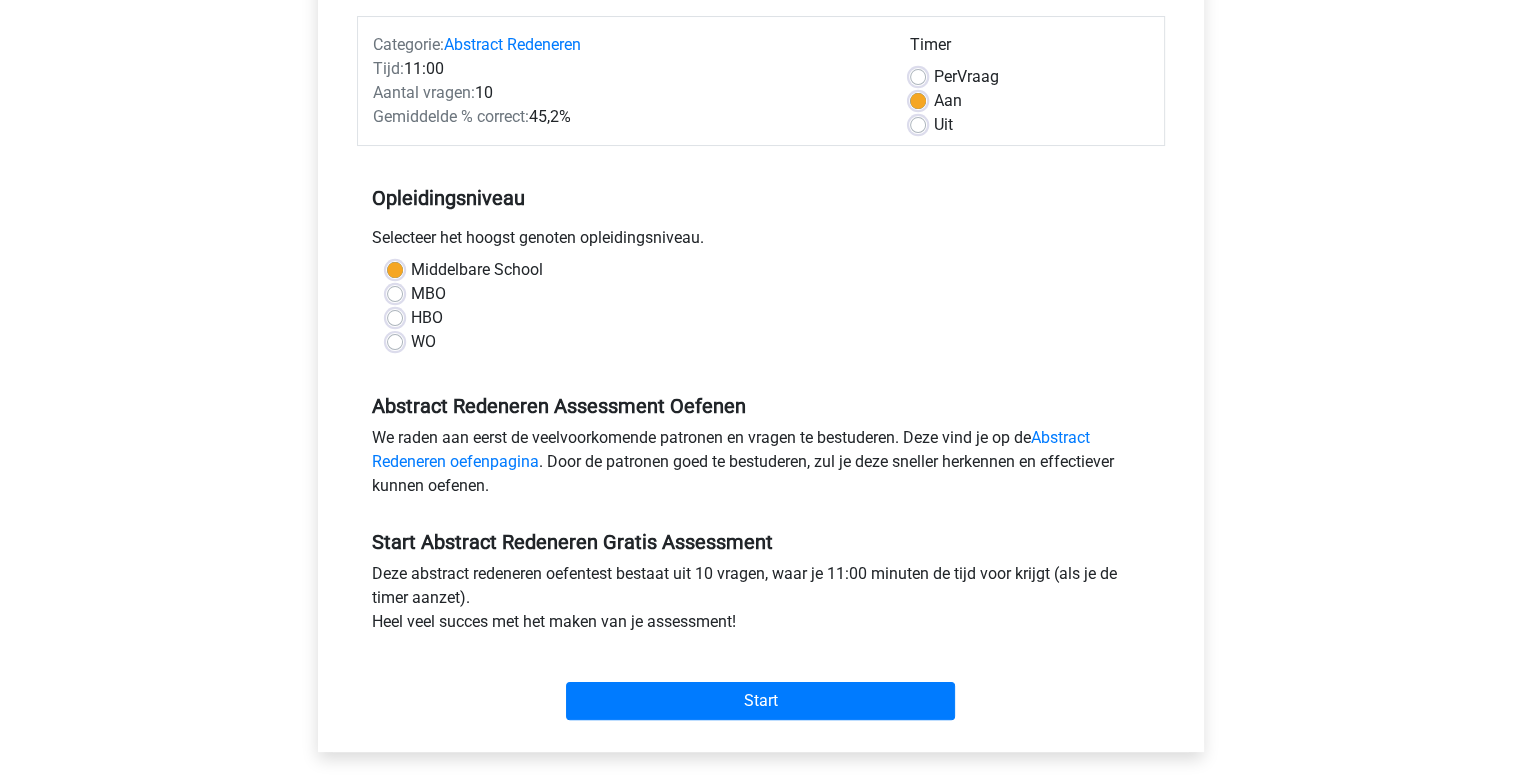 click on "WO" at bounding box center (423, 342) 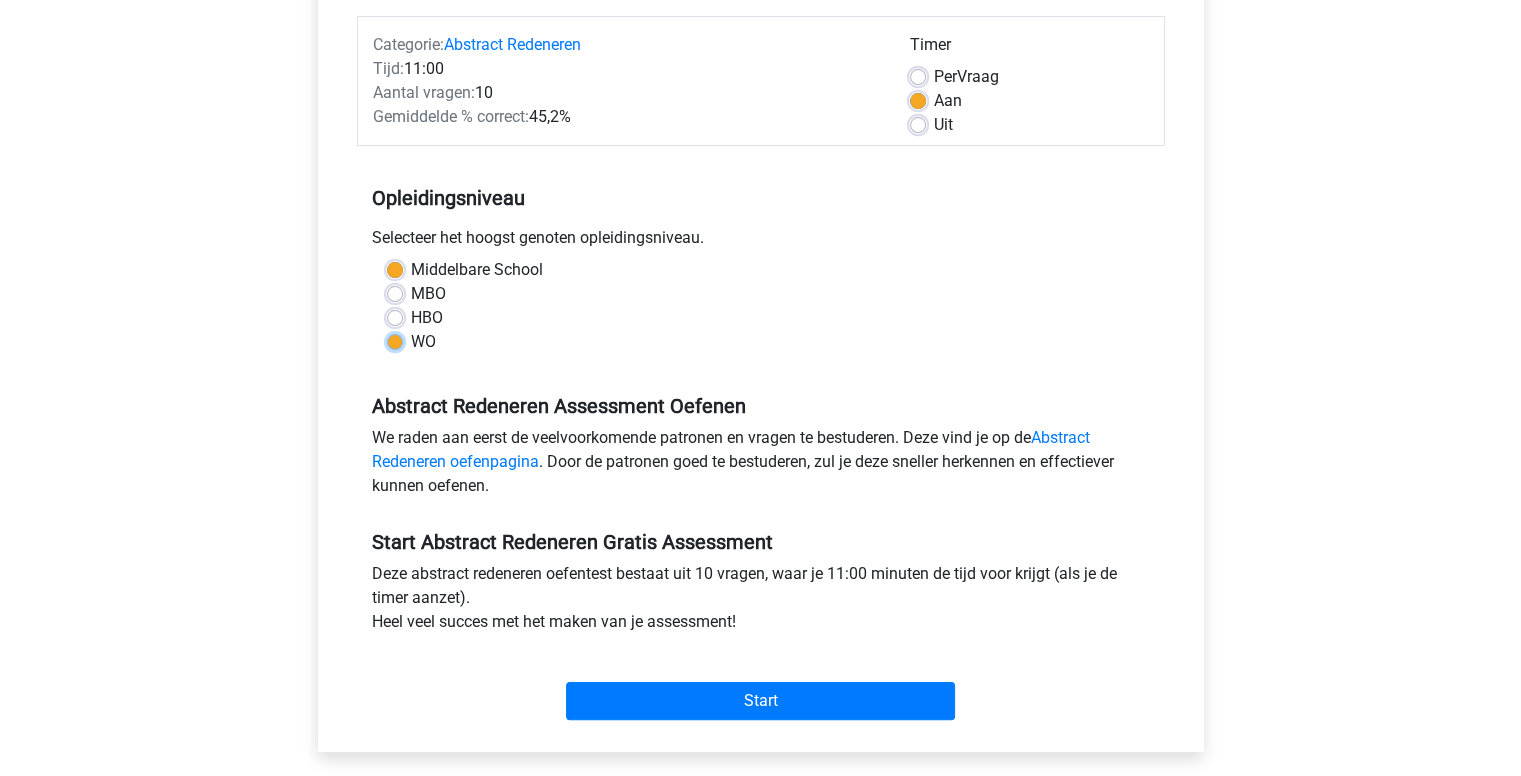click on "WO" at bounding box center (395, 340) 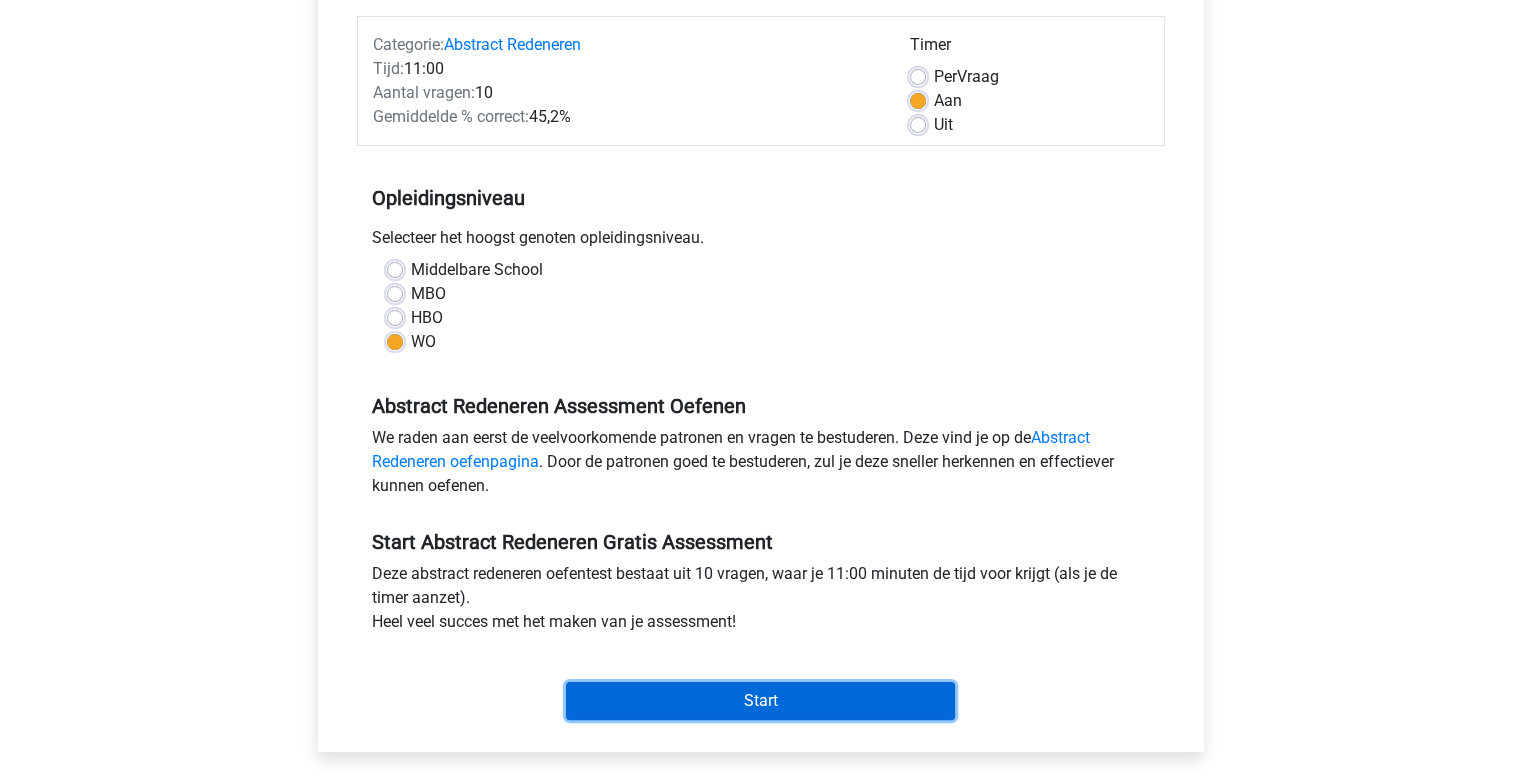 click on "Start" at bounding box center (760, 701) 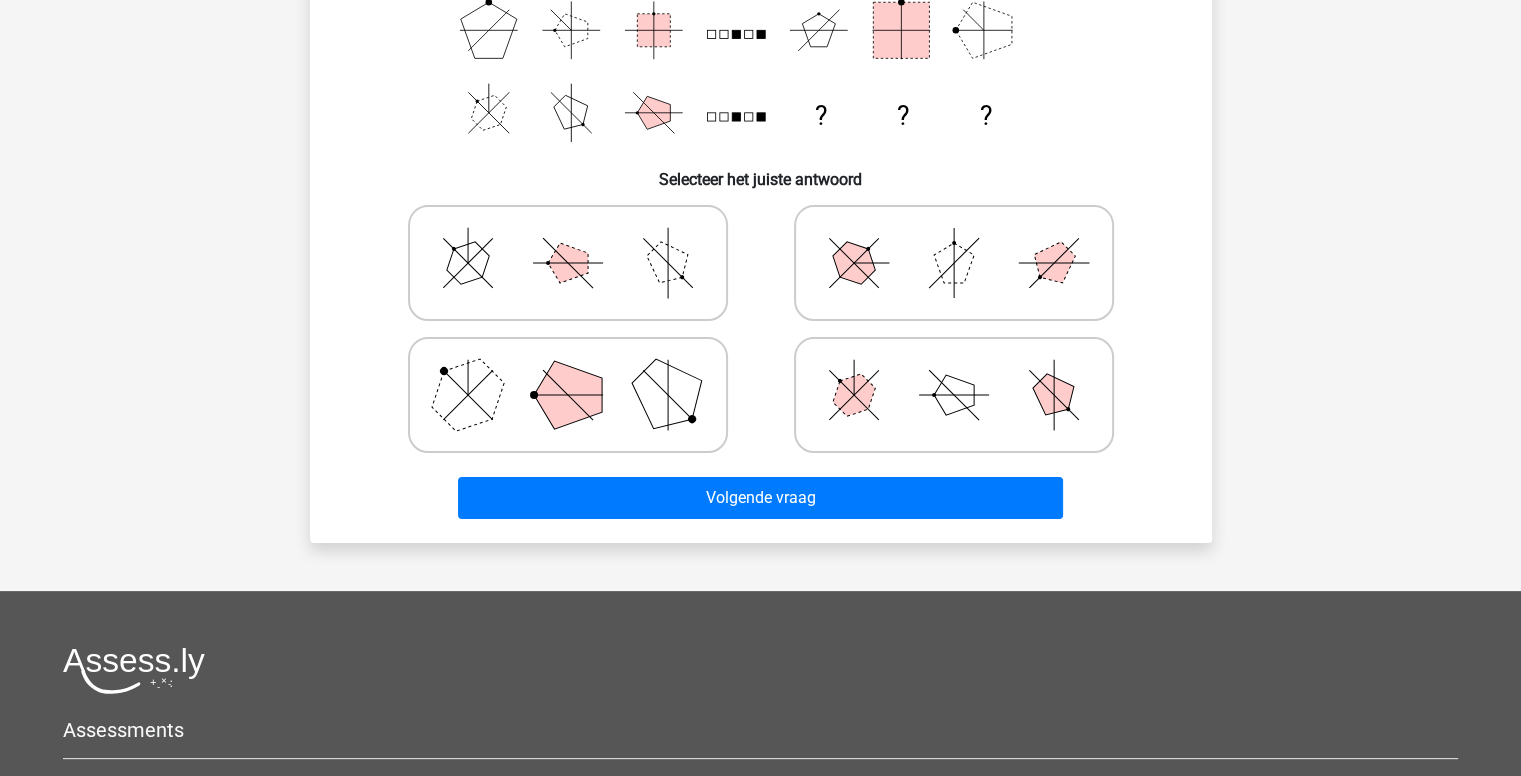 scroll, scrollTop: 356, scrollLeft: 0, axis: vertical 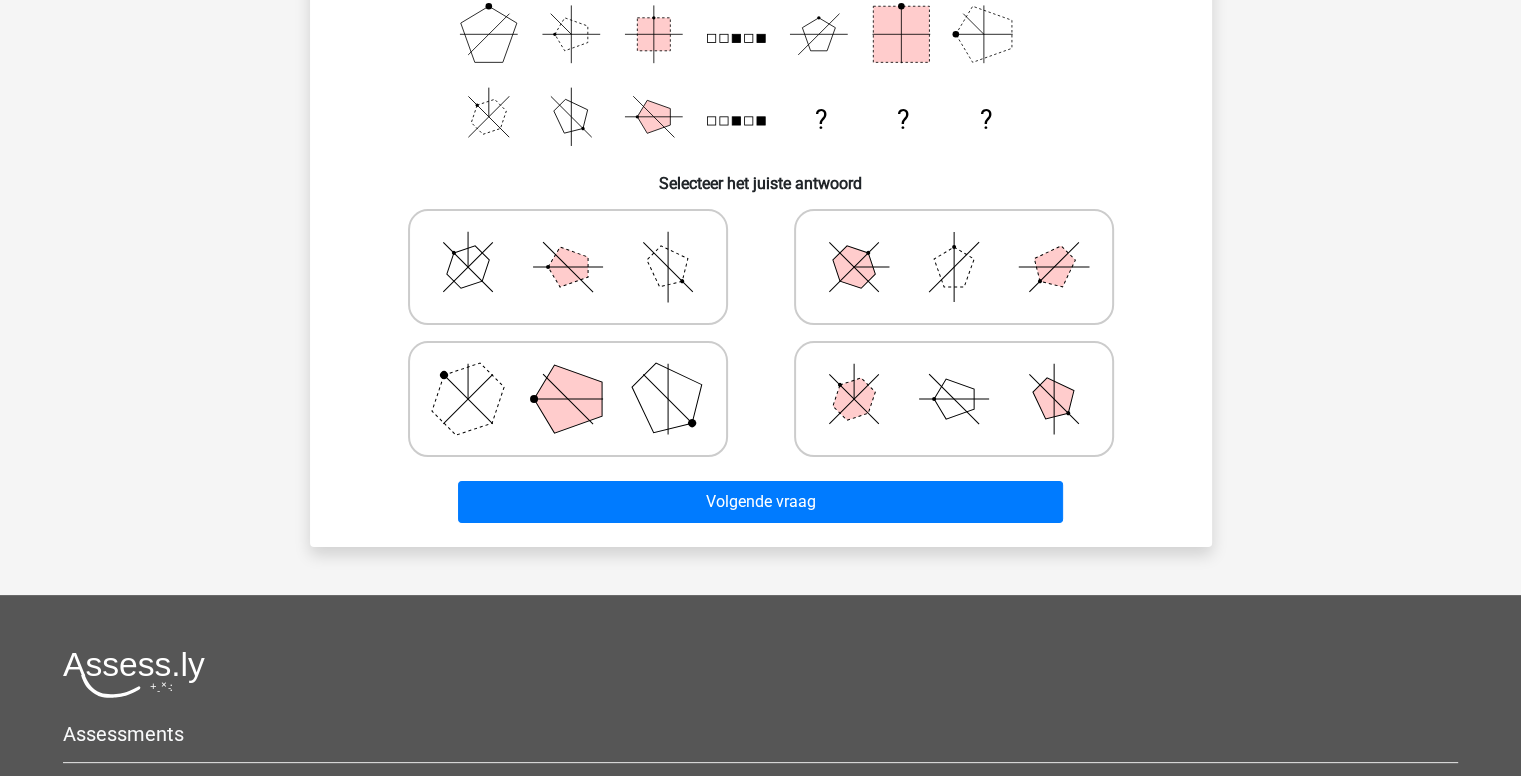 click 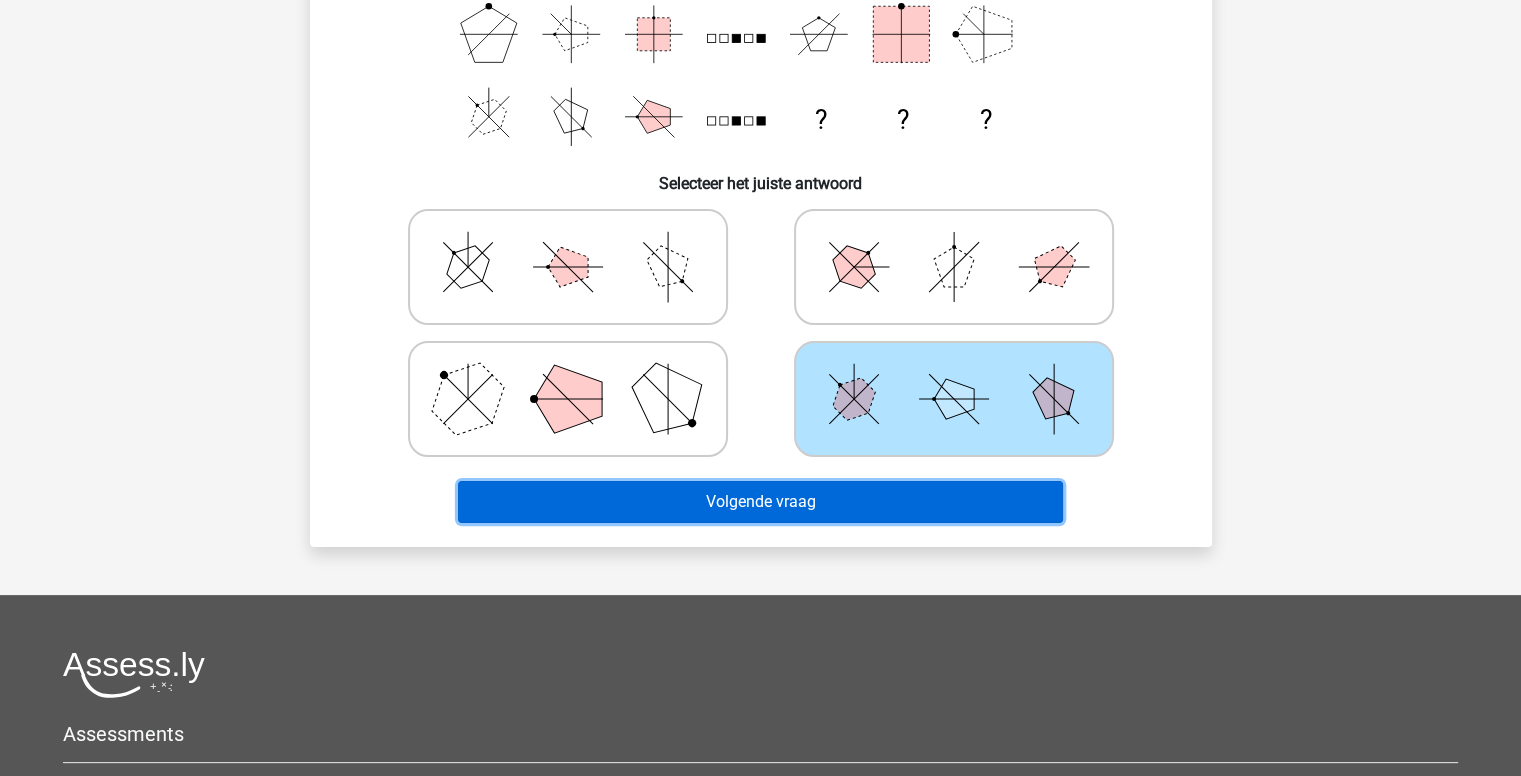 click on "Volgende vraag" at bounding box center [760, 502] 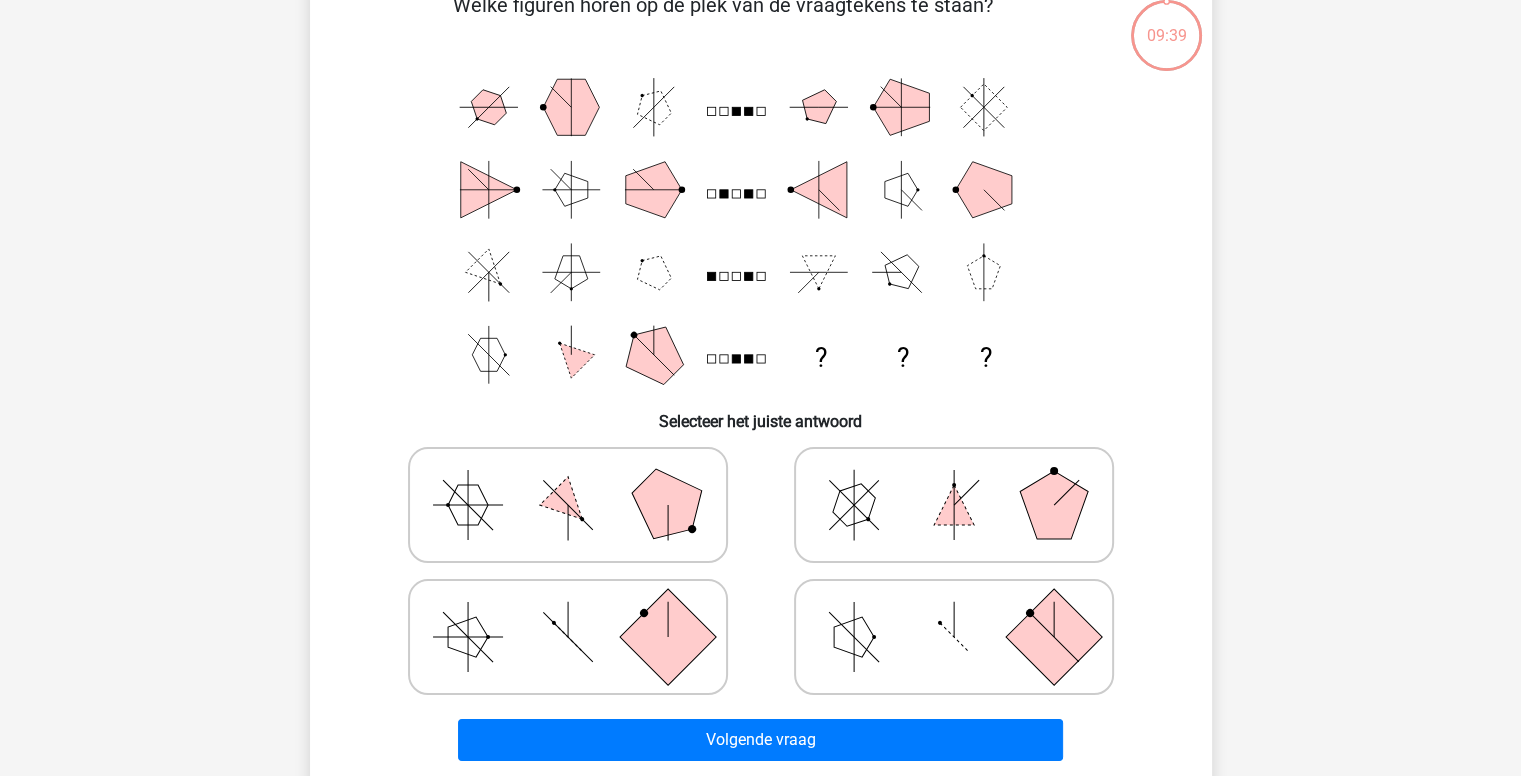 scroll, scrollTop: 92, scrollLeft: 0, axis: vertical 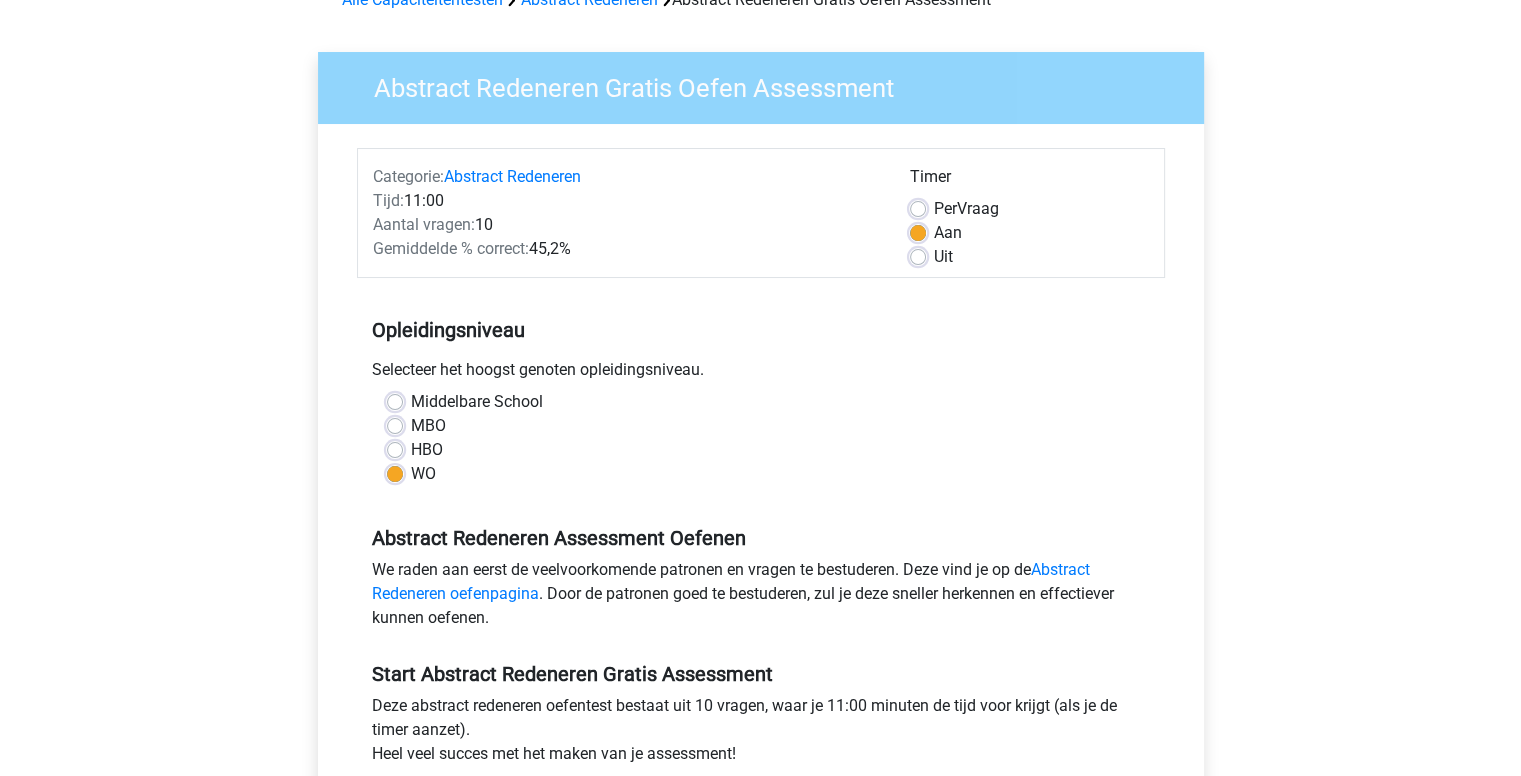 click on "Middelbare School" at bounding box center [477, 402] 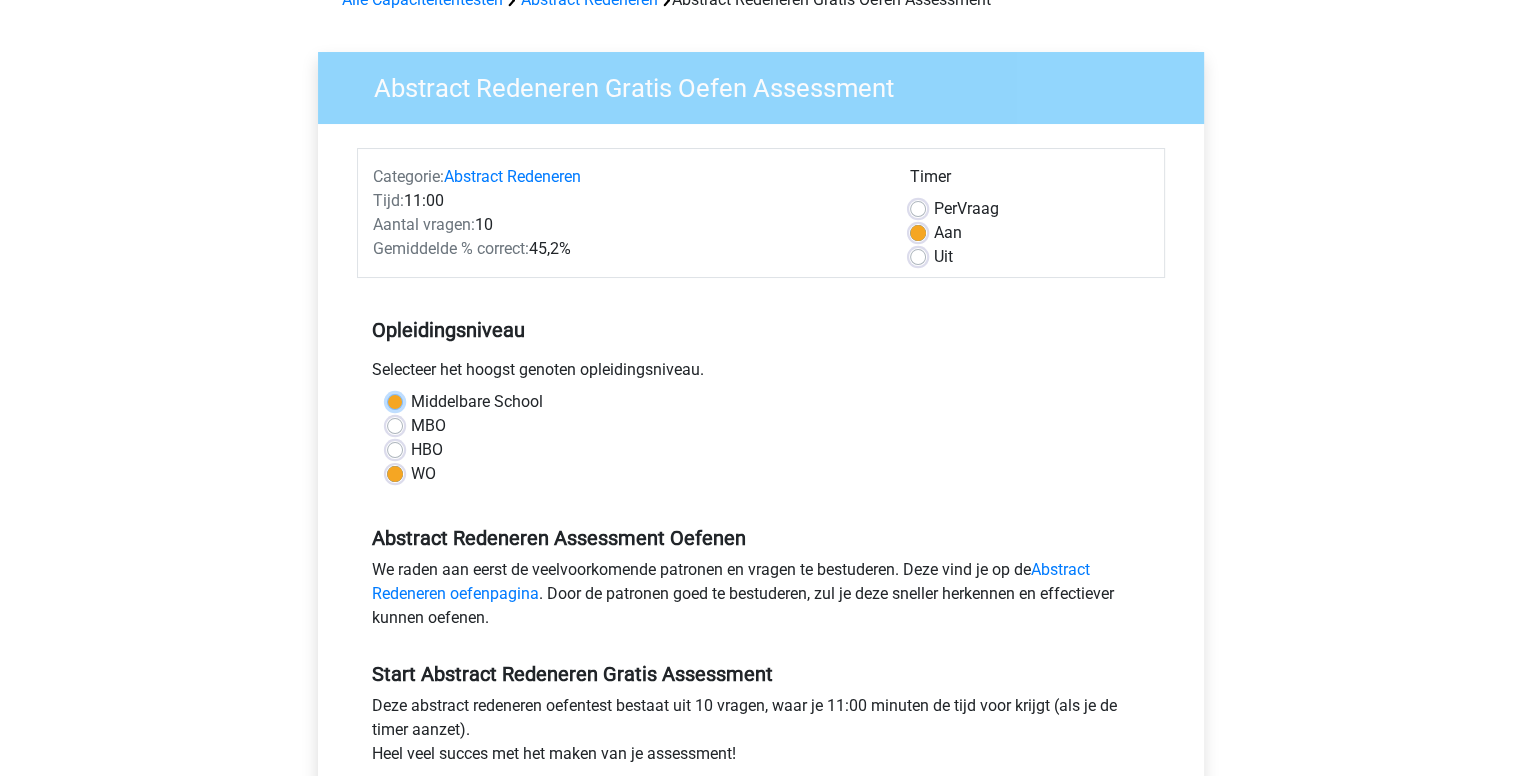 click on "Middelbare School" at bounding box center [395, 400] 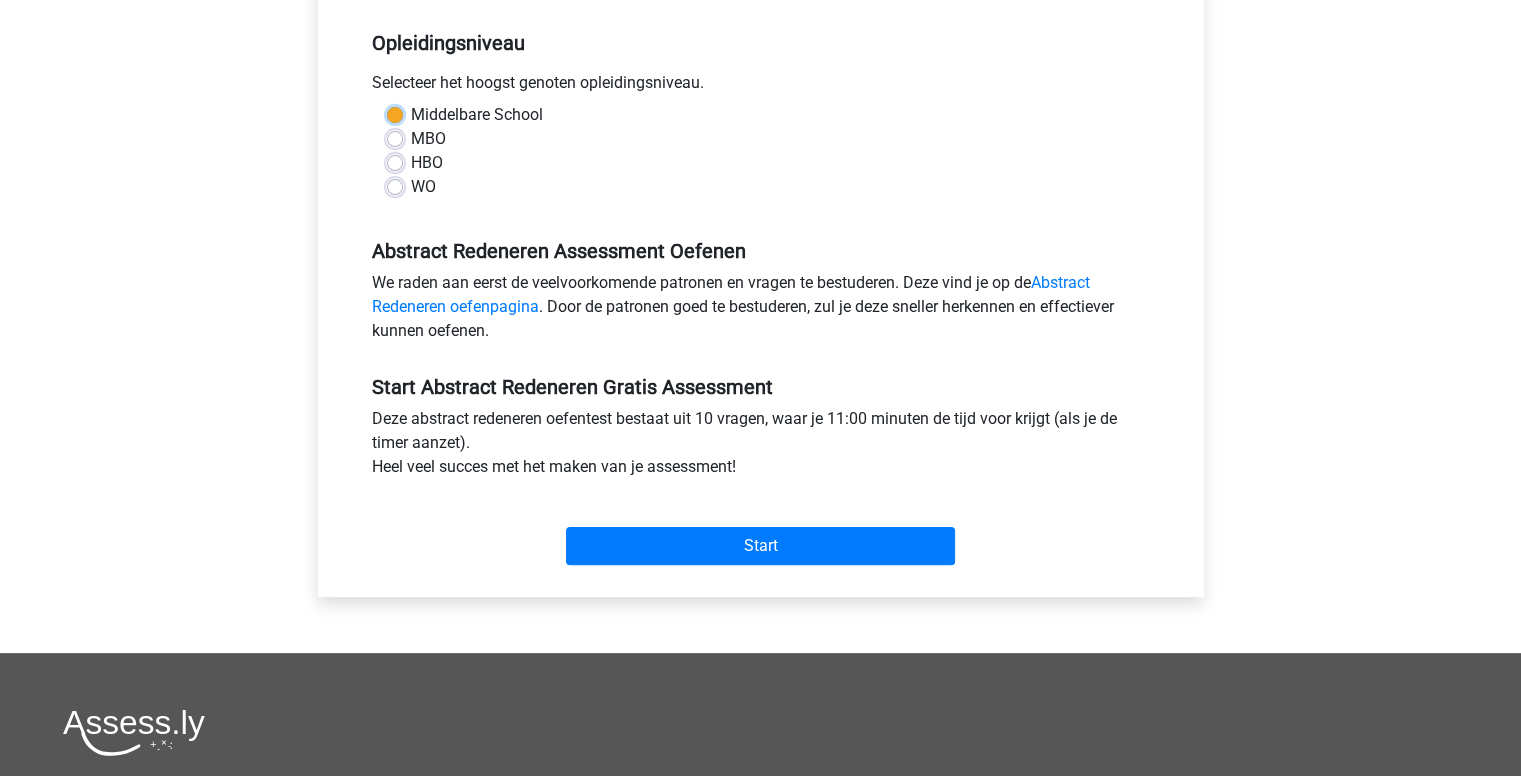 scroll, scrollTop: 396, scrollLeft: 0, axis: vertical 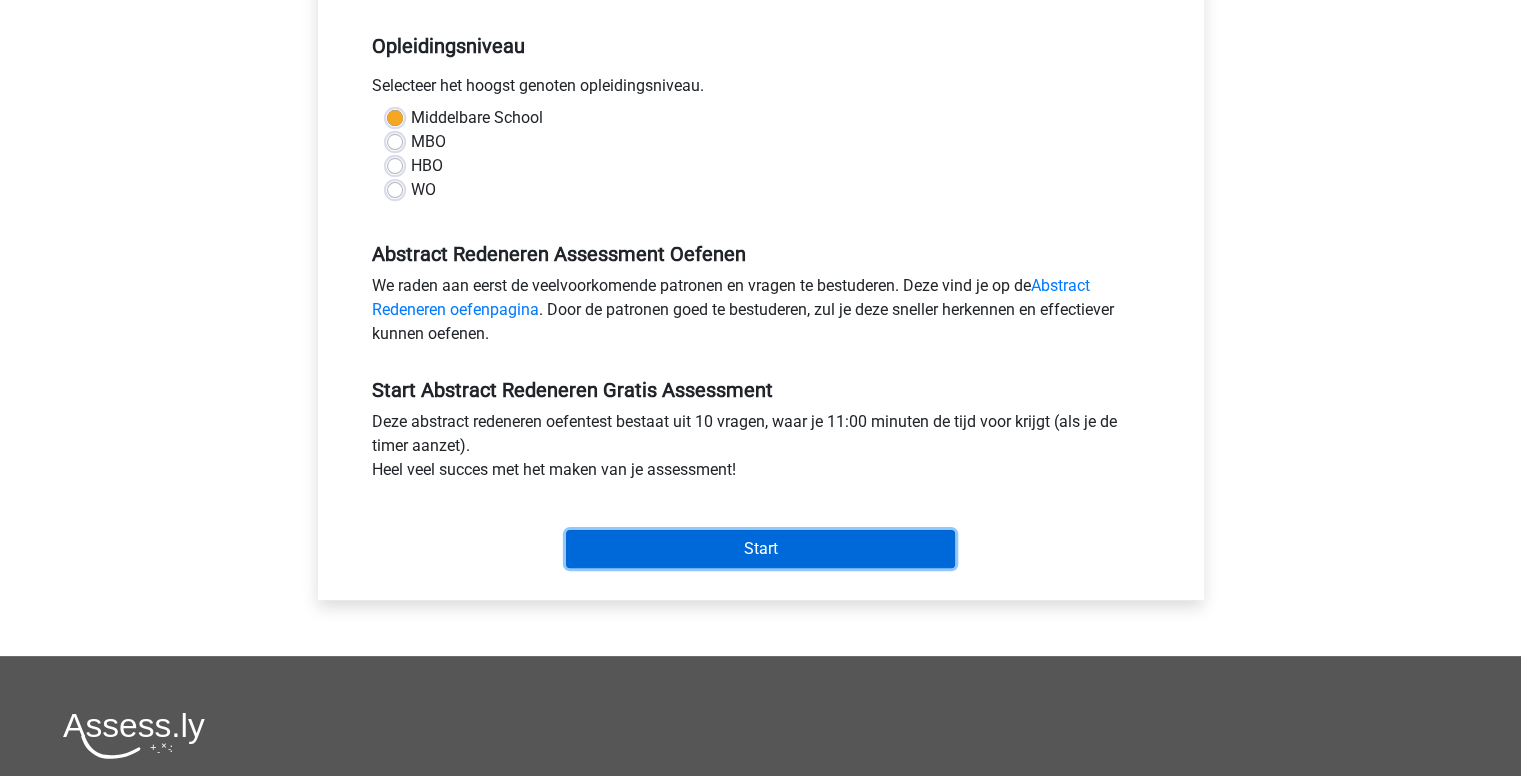 click on "Start" at bounding box center (760, 549) 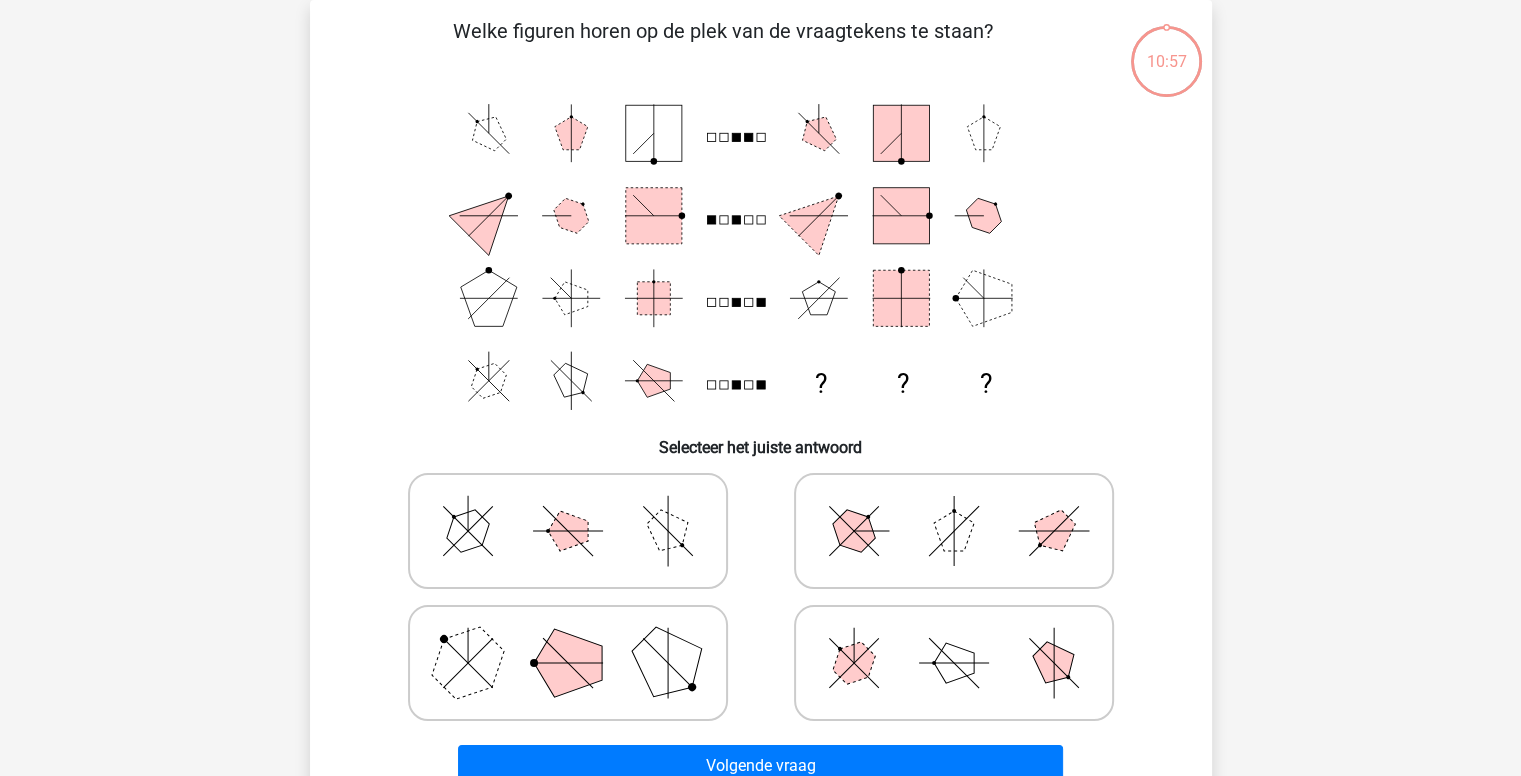 scroll, scrollTop: 94, scrollLeft: 0, axis: vertical 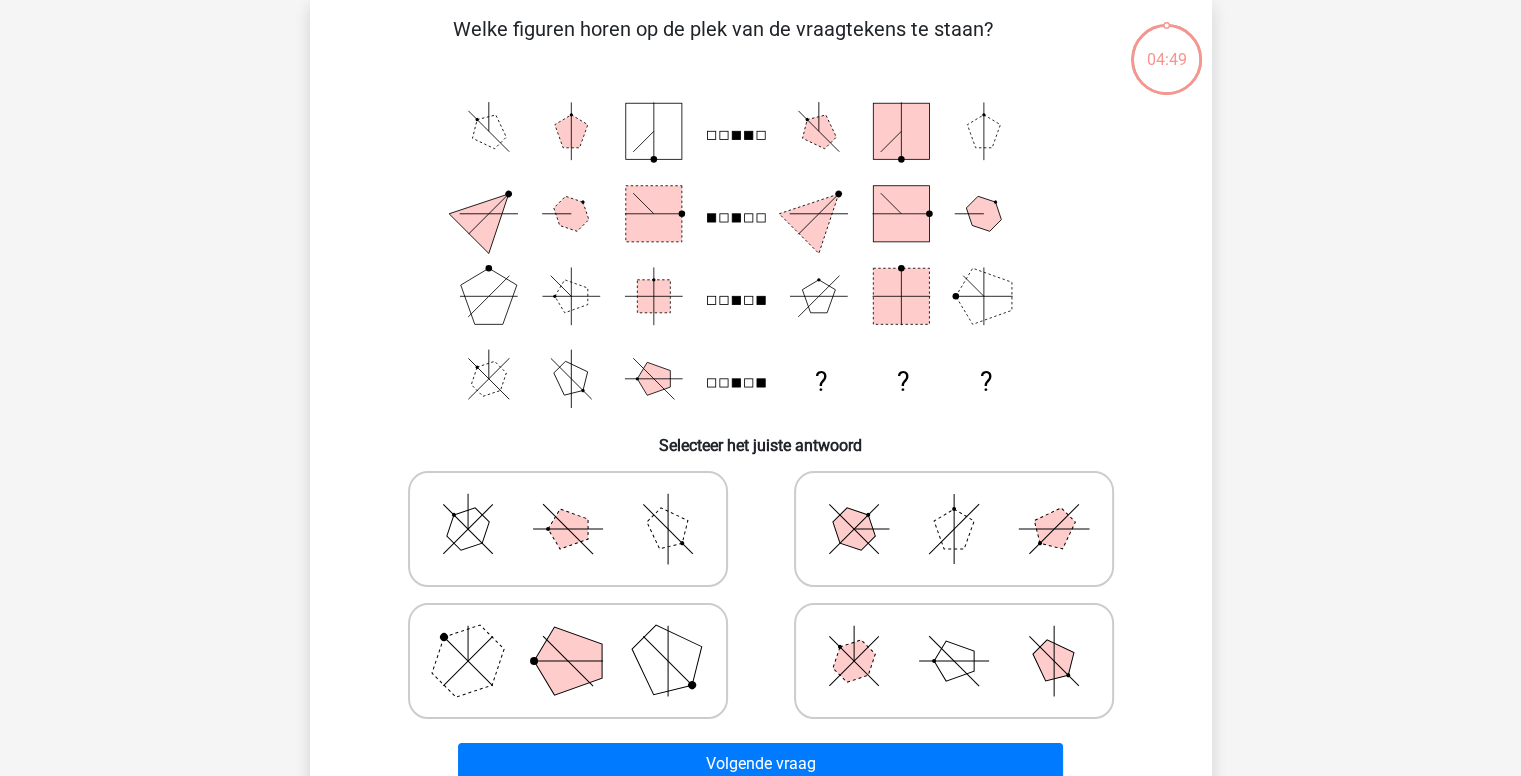 click 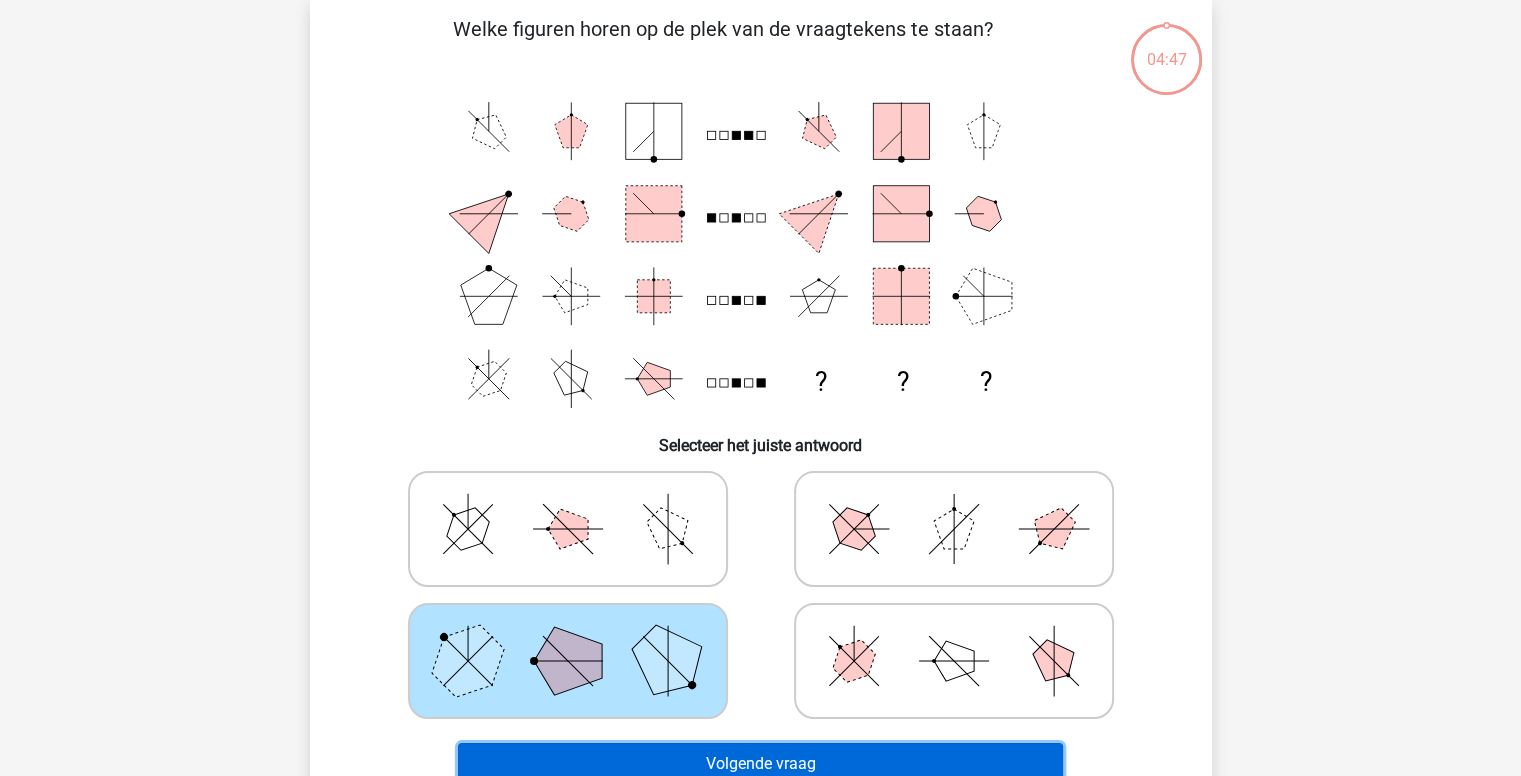 click on "Volgende vraag" at bounding box center [760, 764] 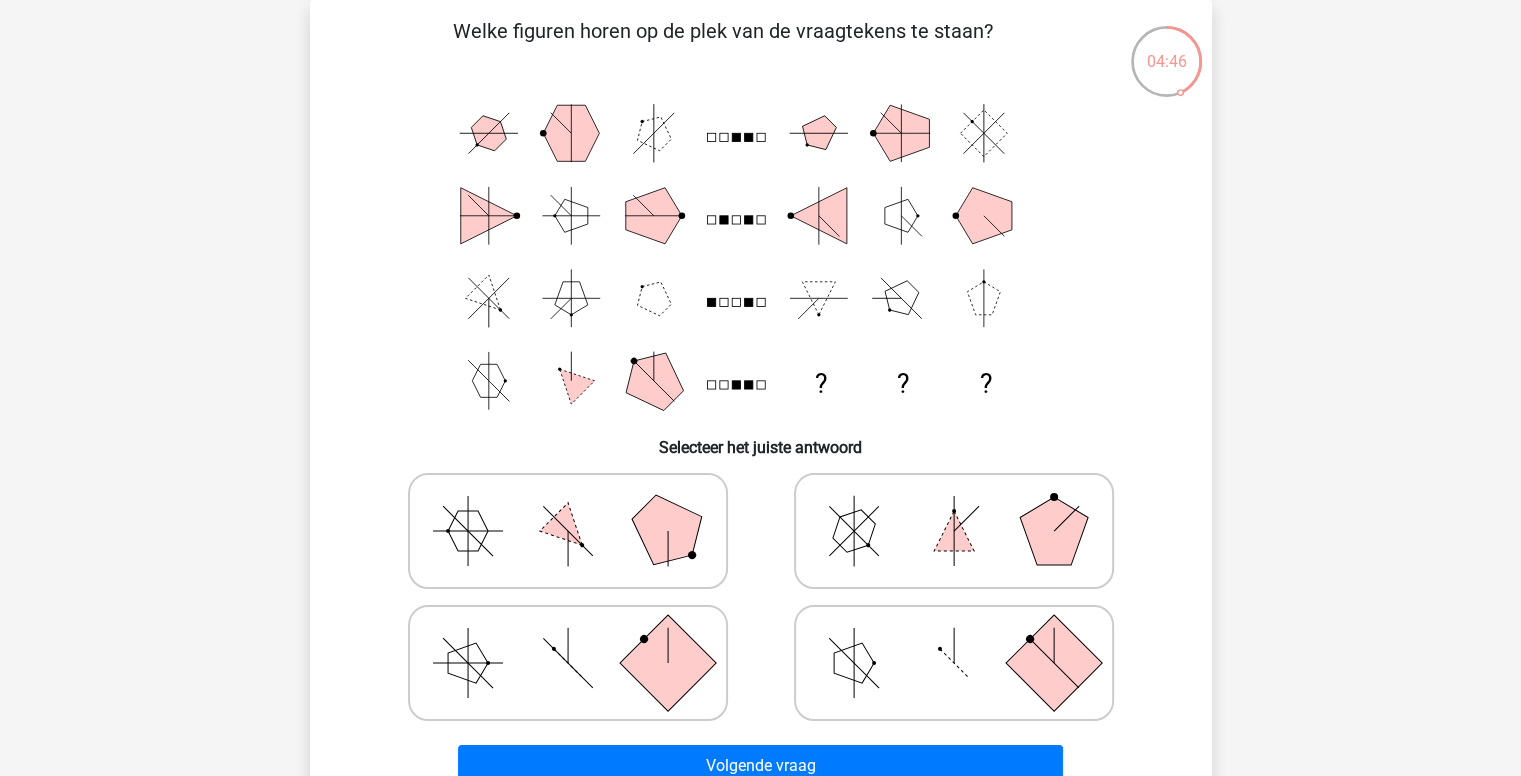 scroll, scrollTop: 332, scrollLeft: 0, axis: vertical 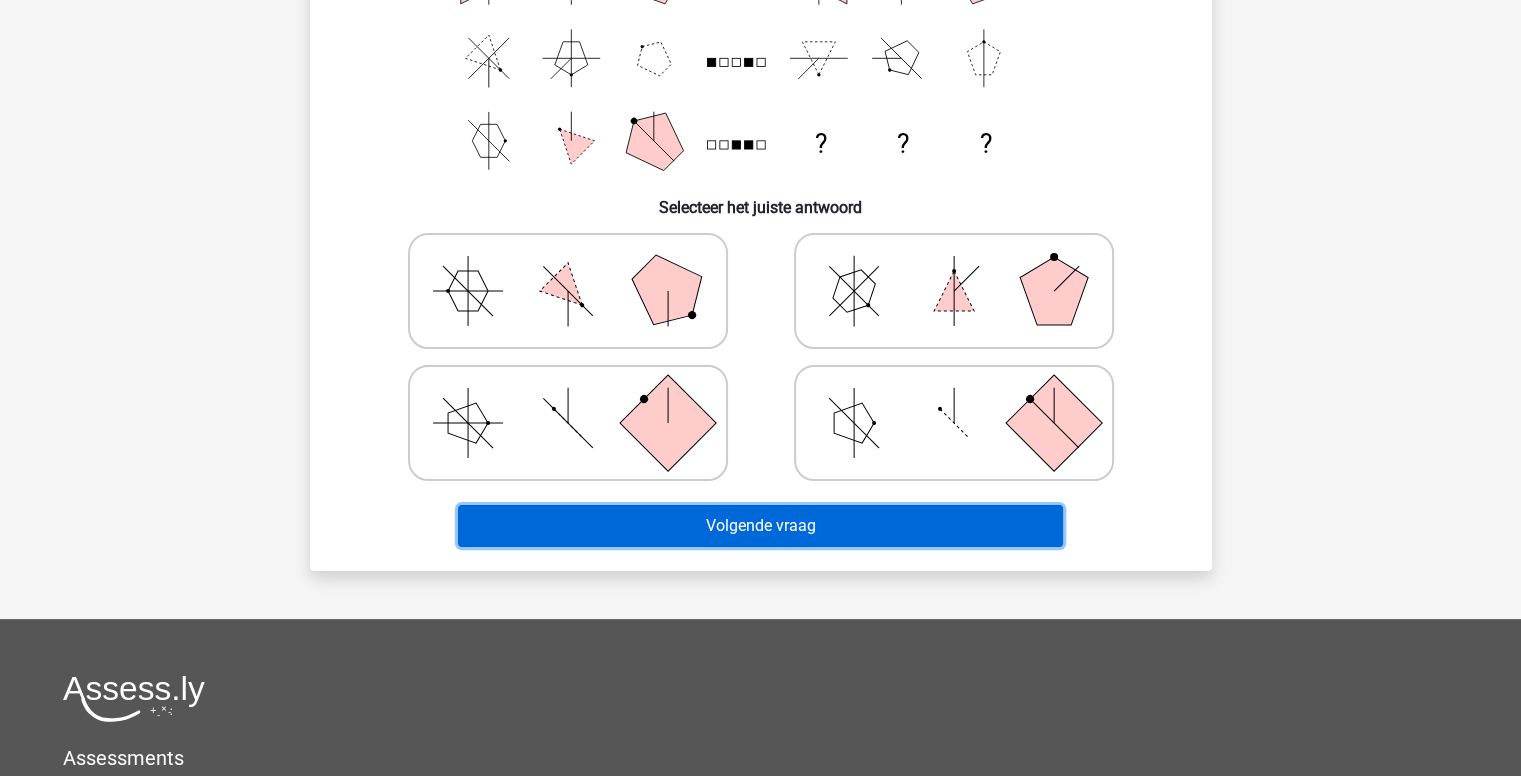 click on "Volgende vraag" at bounding box center [760, 526] 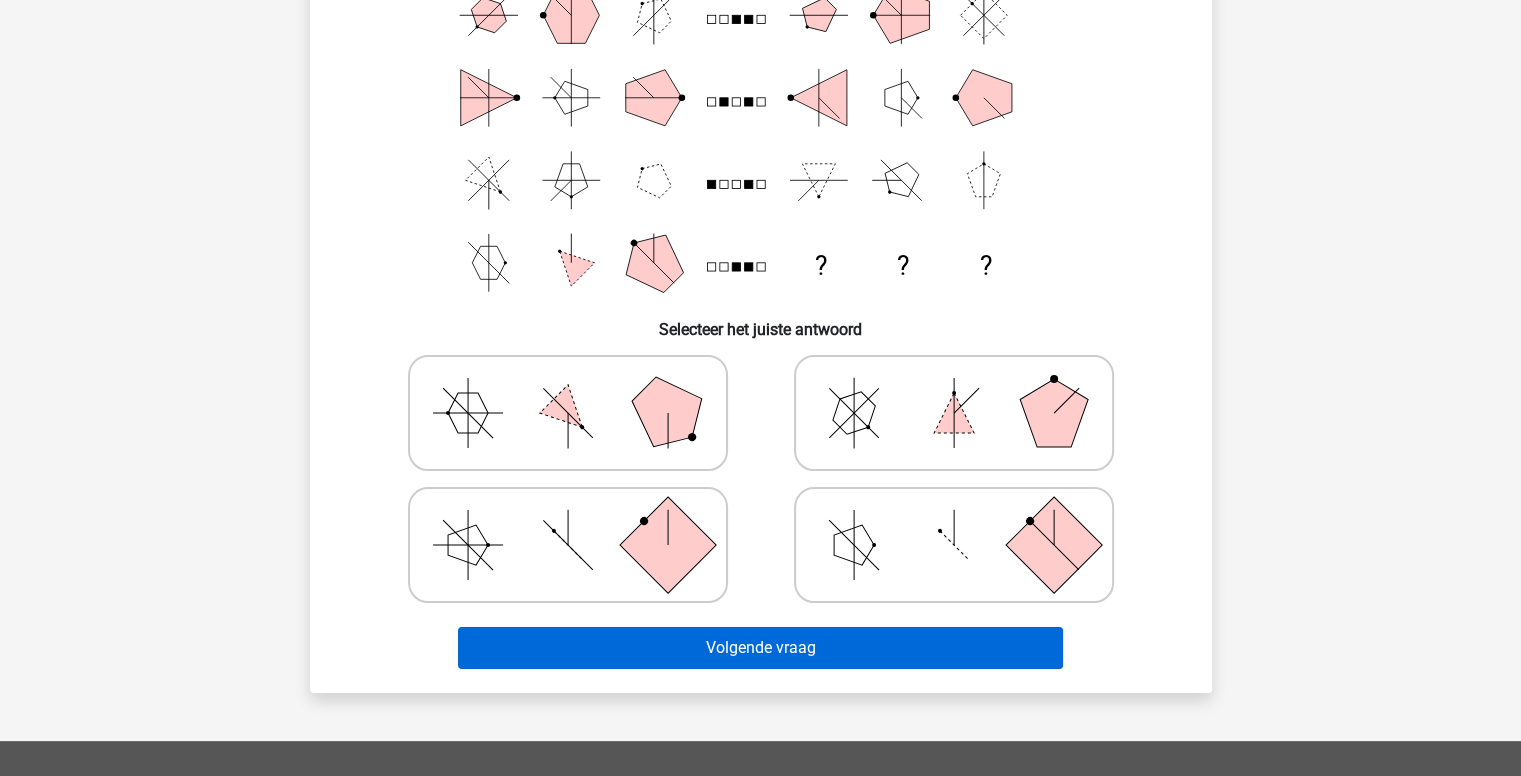 scroll, scrollTop: 208, scrollLeft: 0, axis: vertical 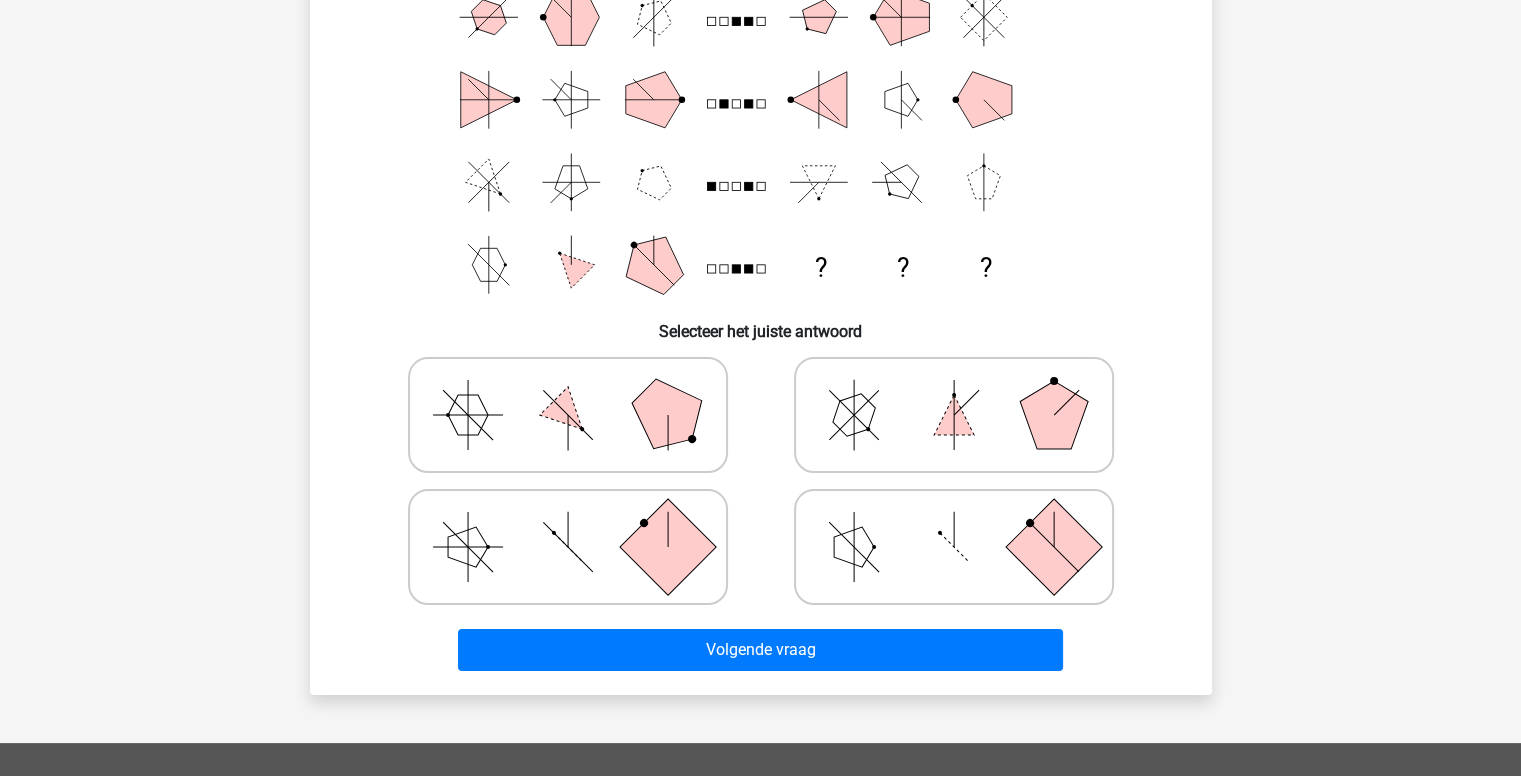 click 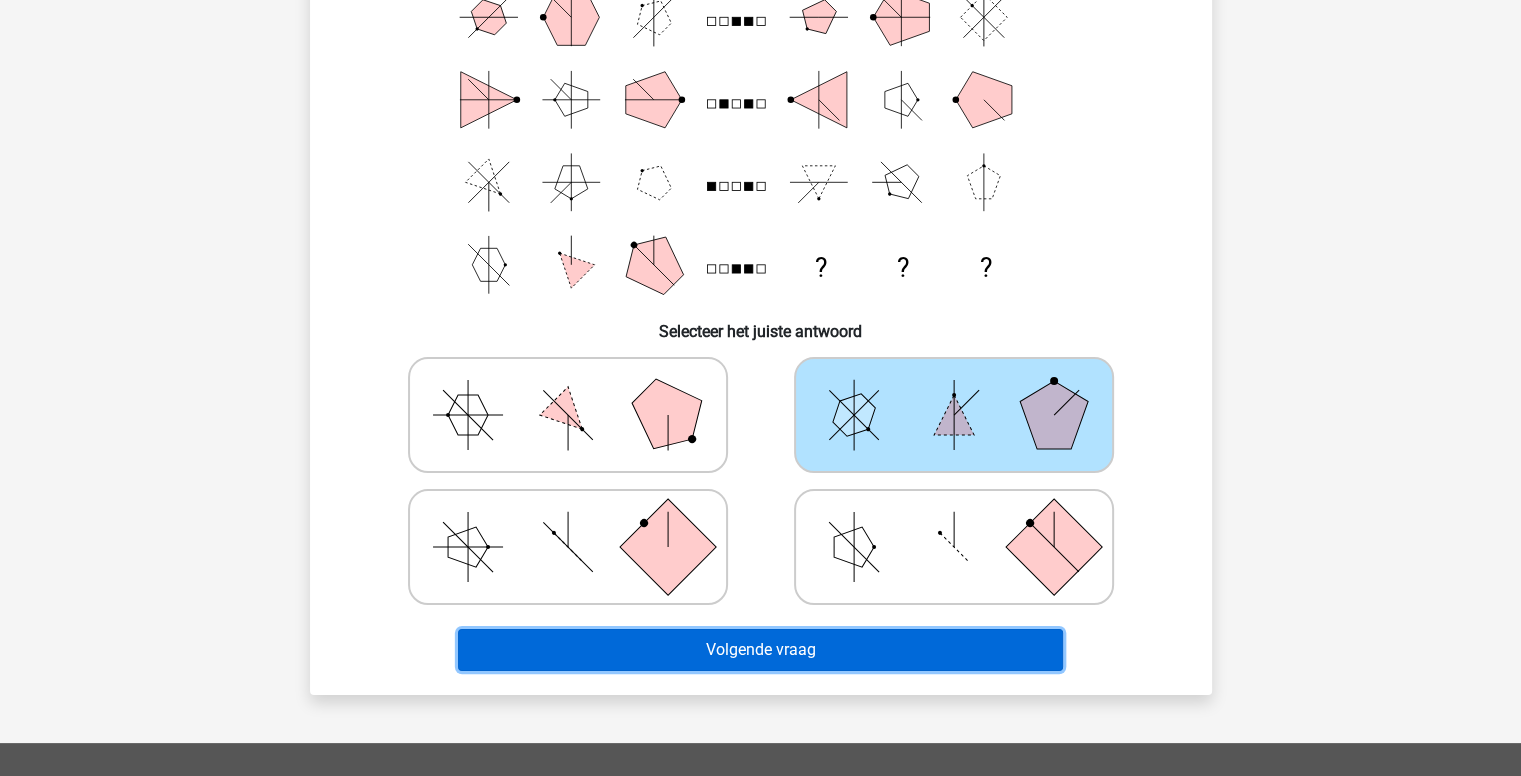click on "Volgende vraag" at bounding box center [760, 650] 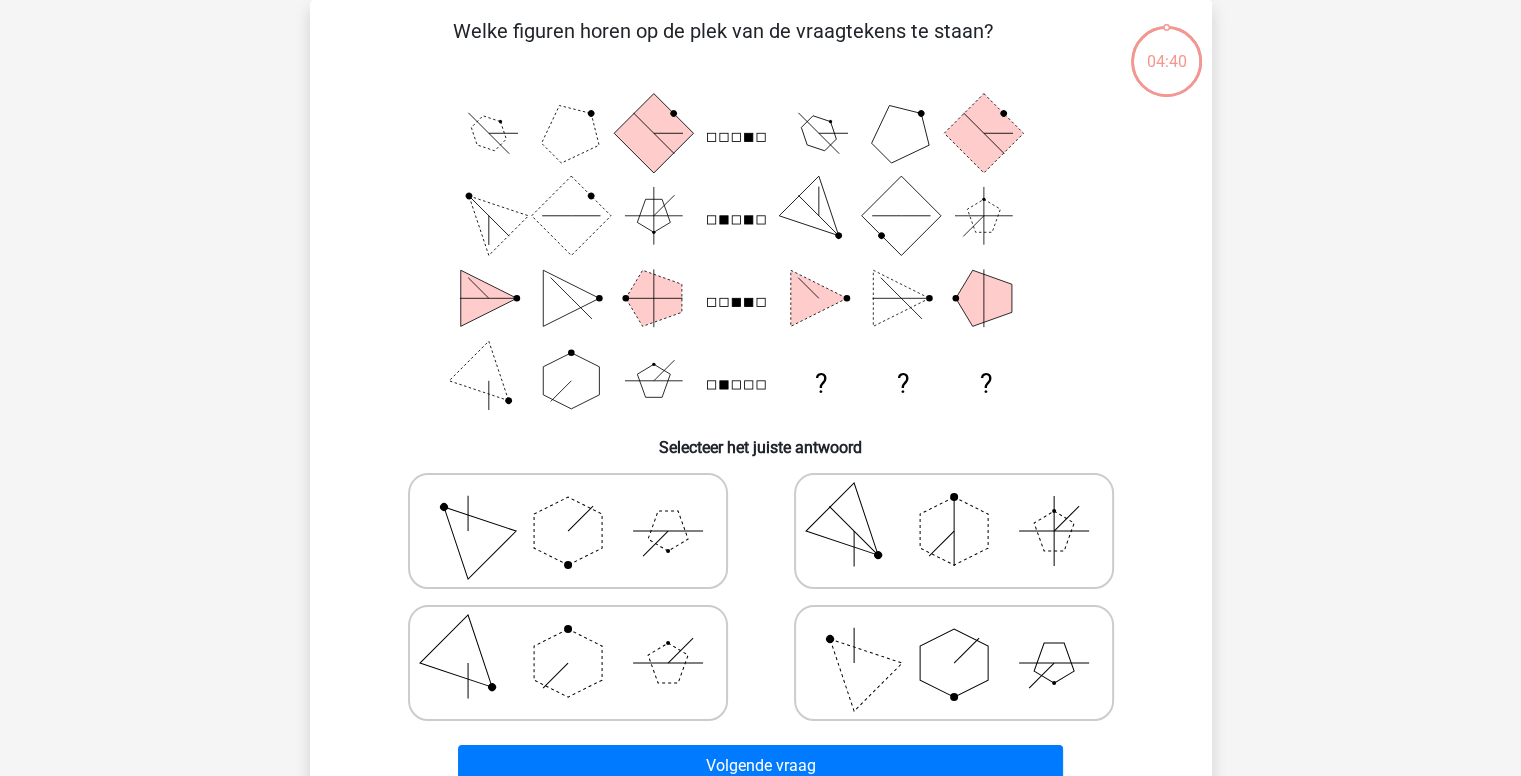 scroll, scrollTop: 92, scrollLeft: 0, axis: vertical 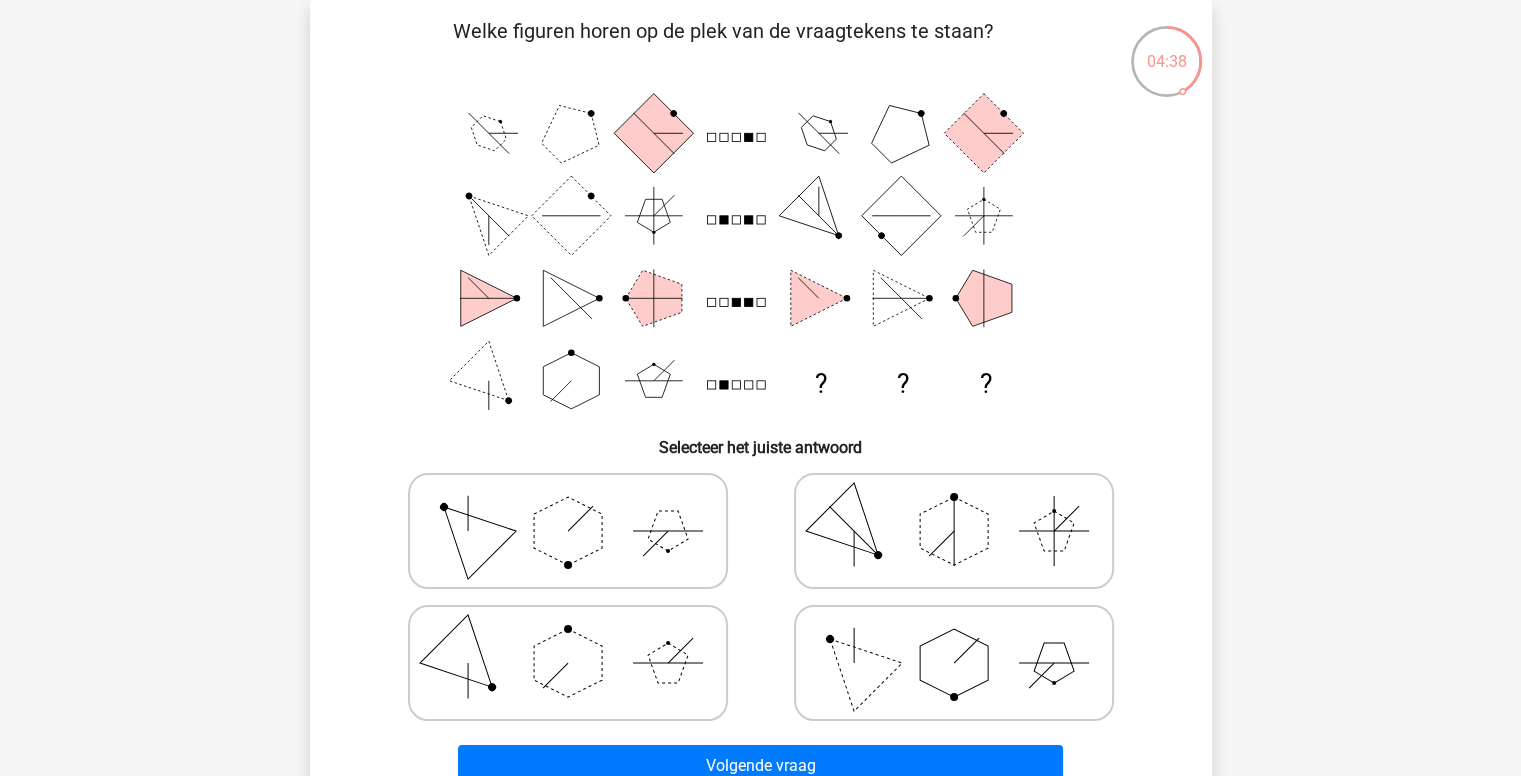 click 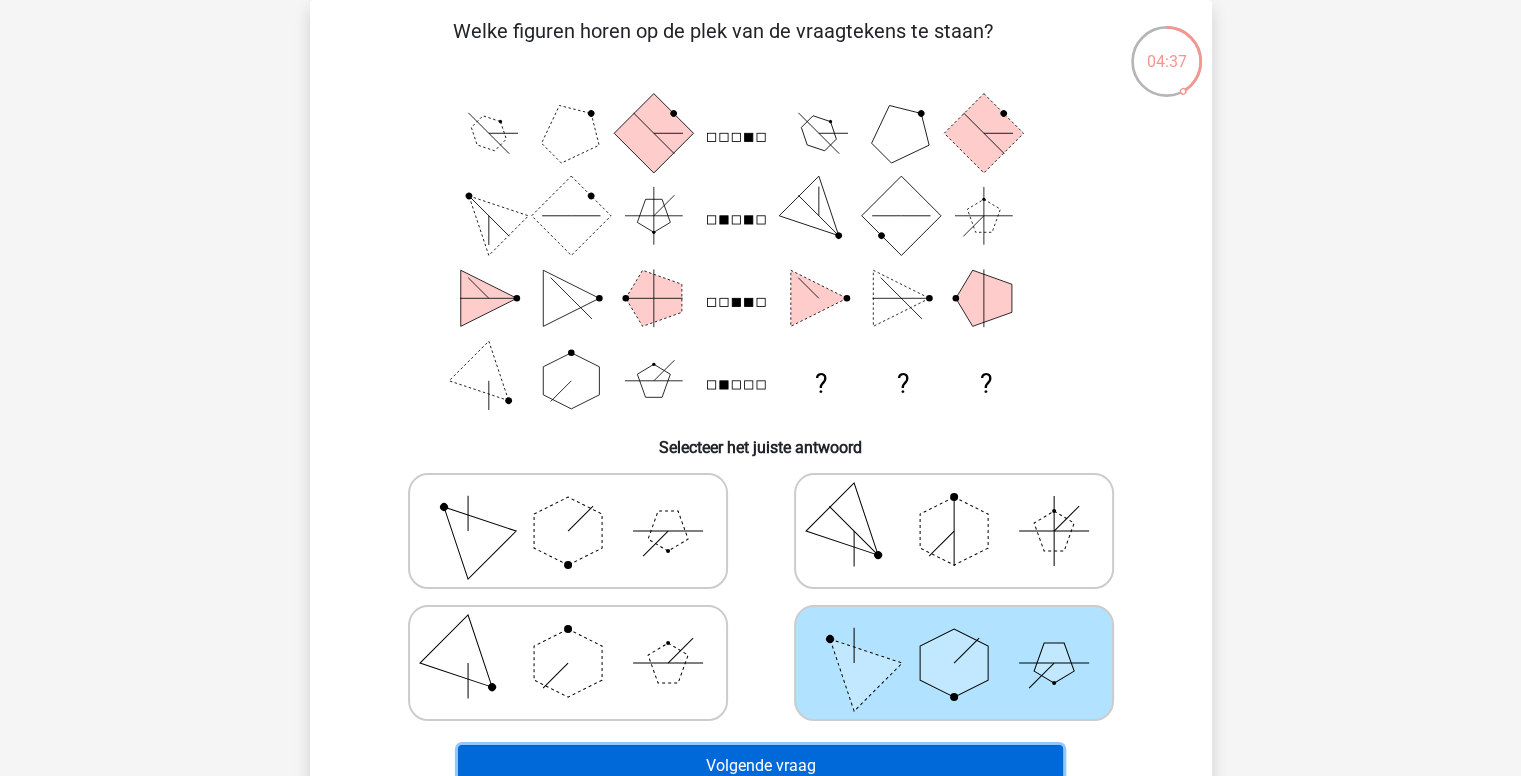 click on "Volgende vraag" at bounding box center (760, 766) 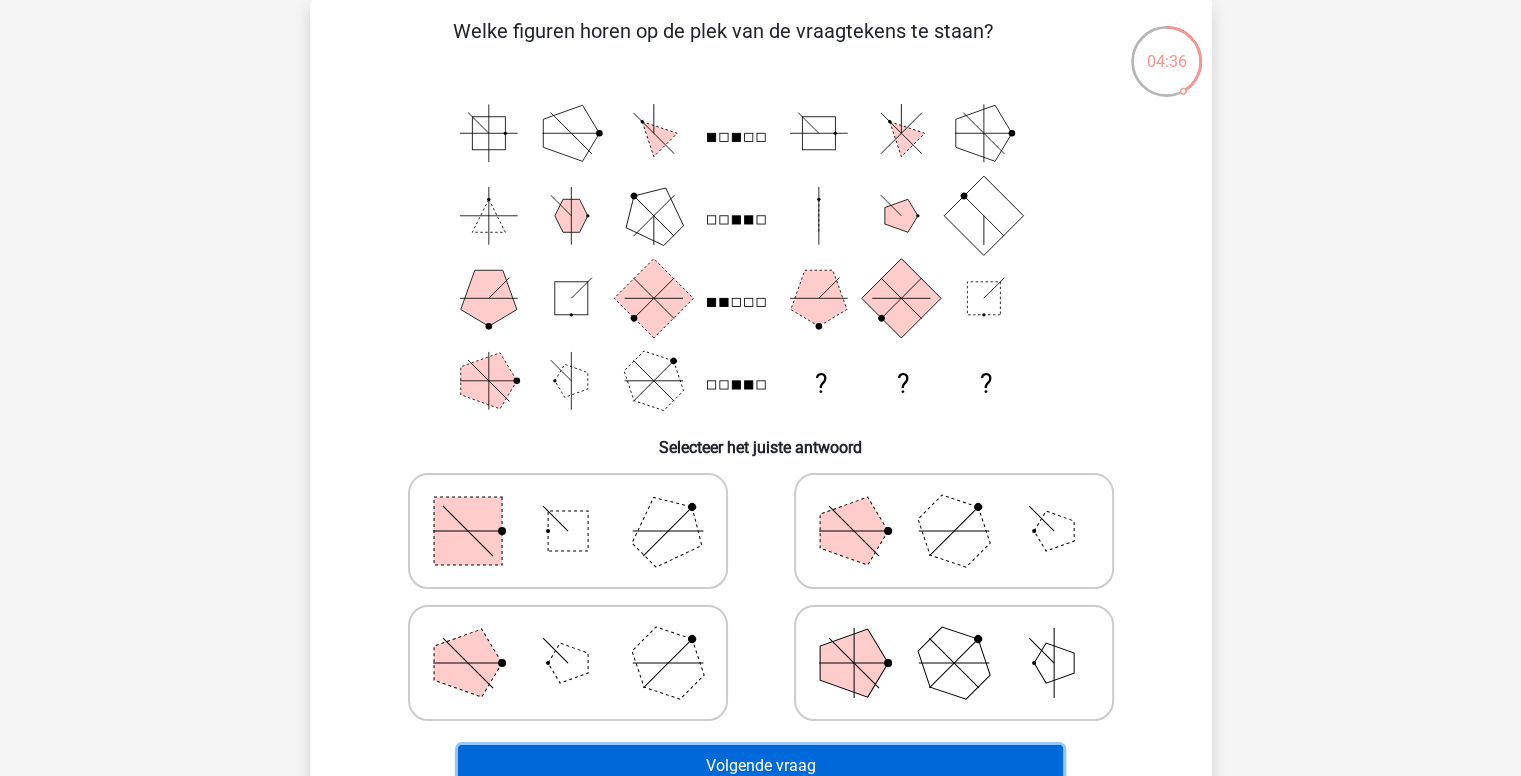 drag, startPoint x: 836, startPoint y: 758, endPoint x: 622, endPoint y: 512, distance: 326.0552 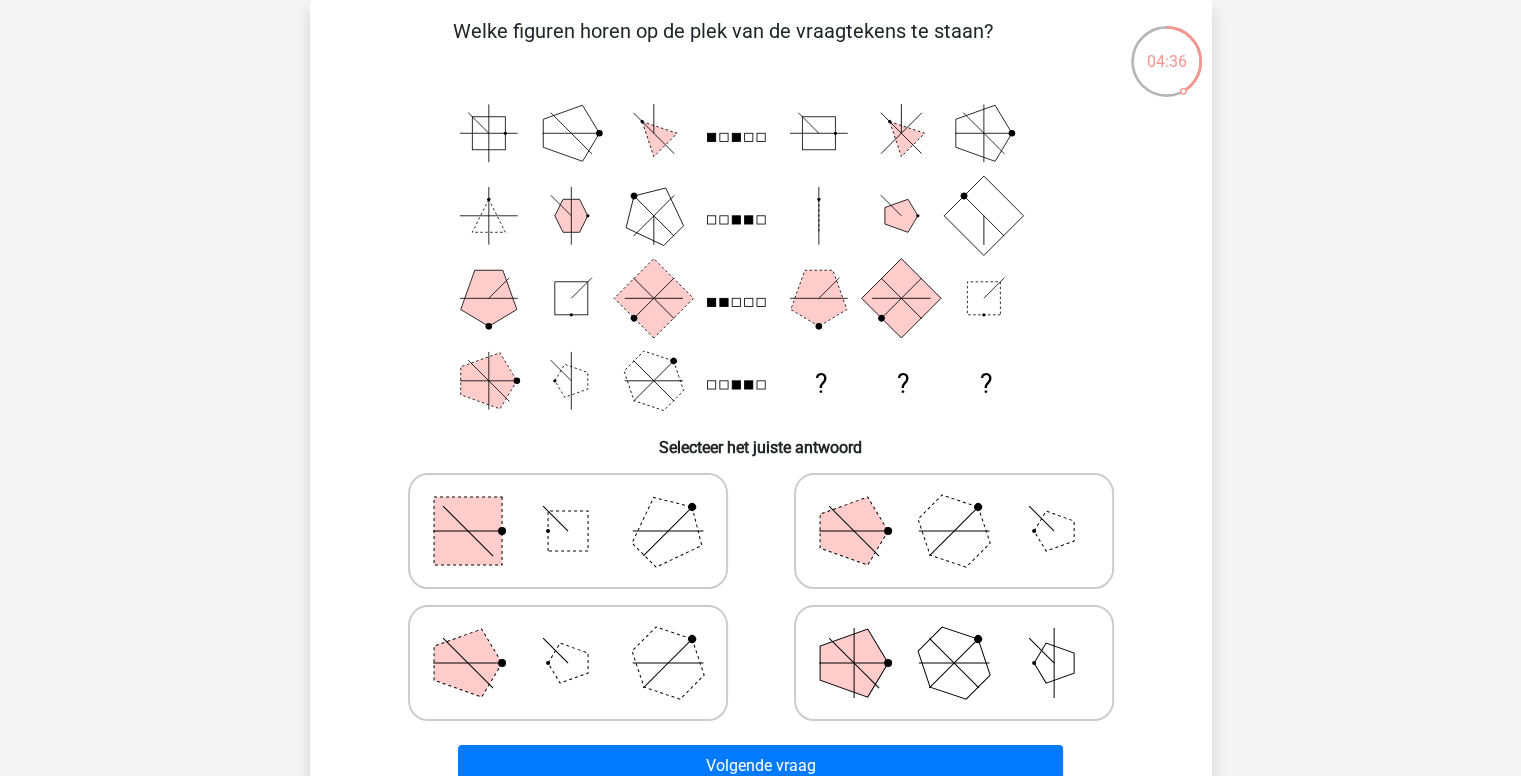 click 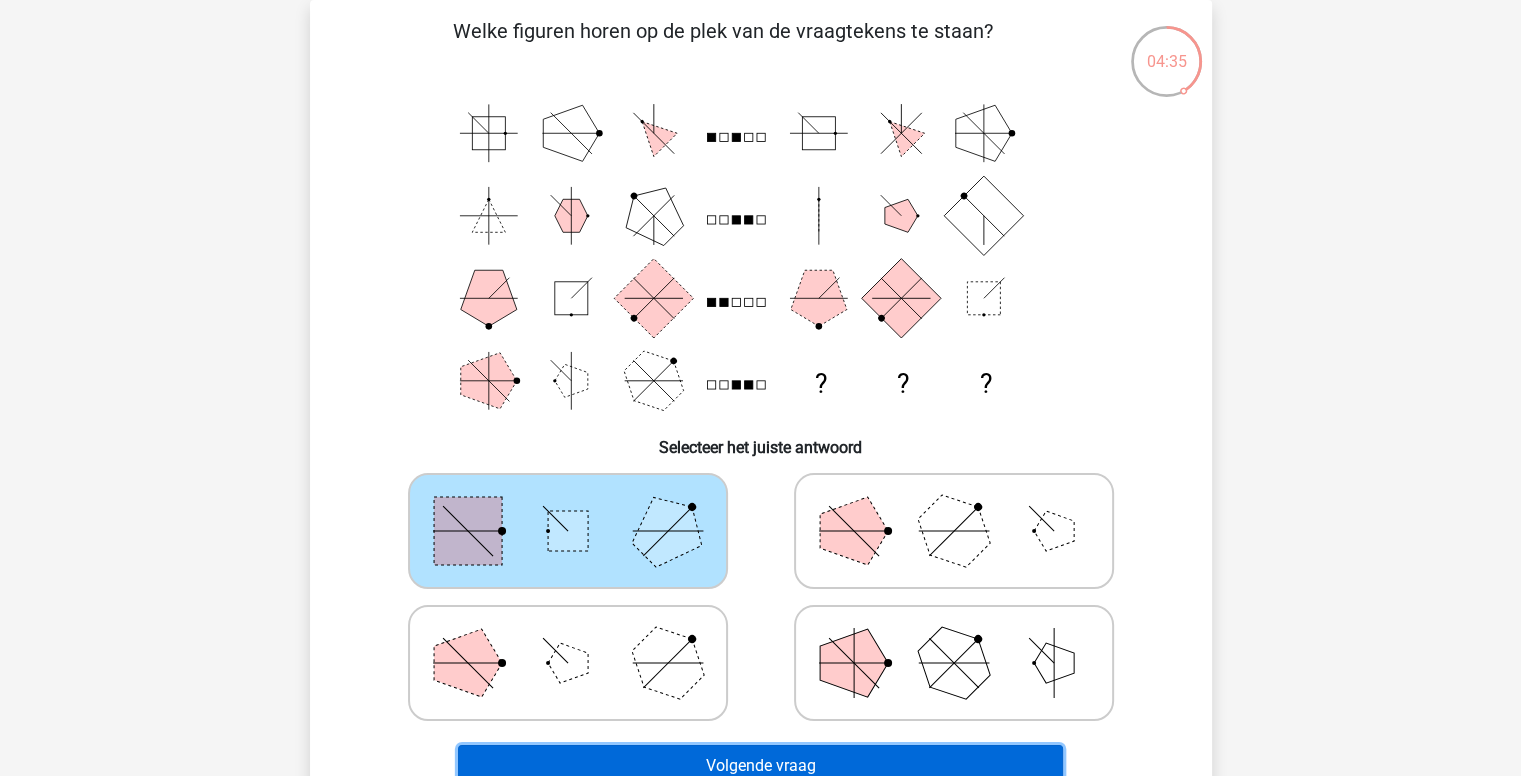 click on "Volgende vraag" at bounding box center (760, 766) 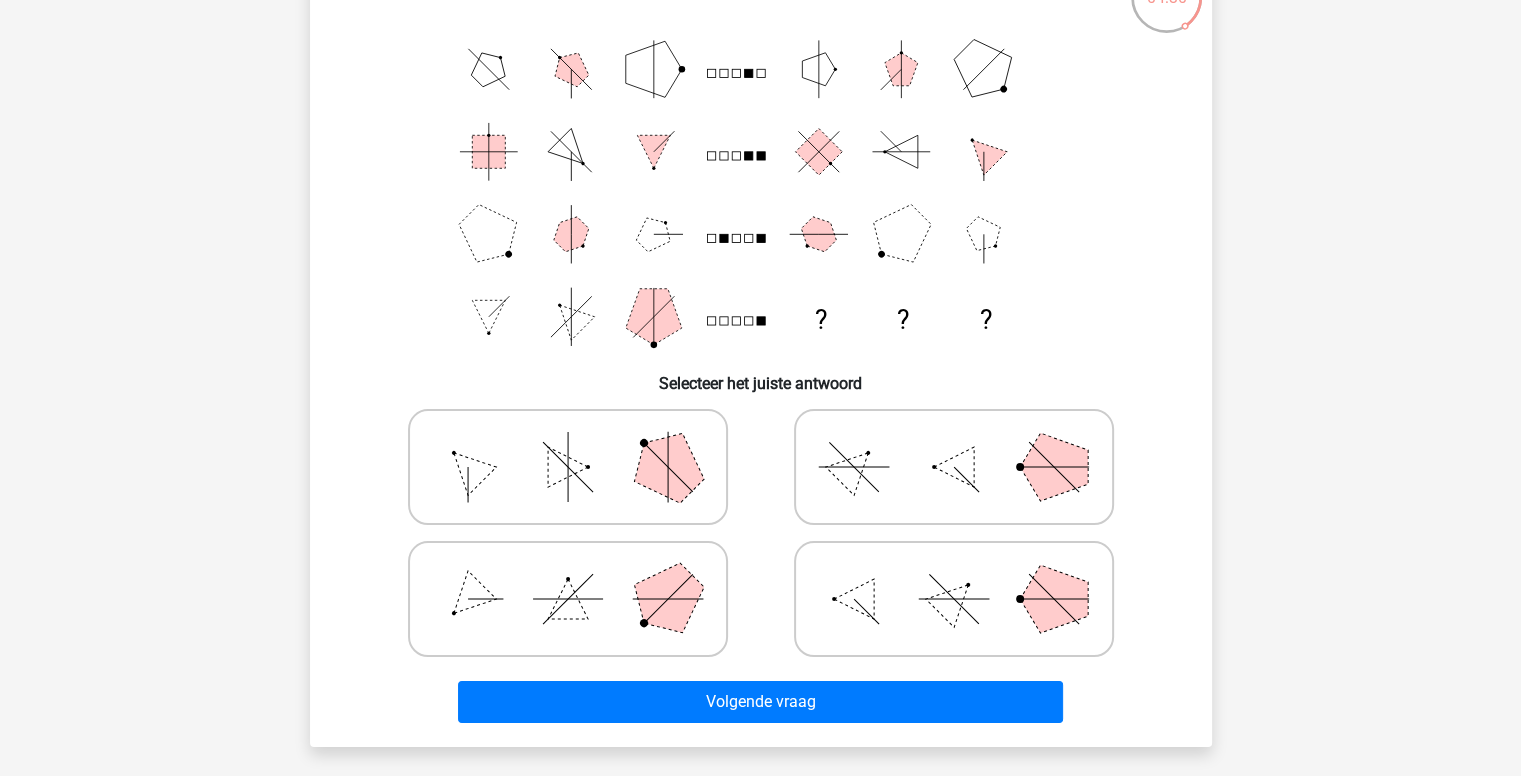scroll, scrollTop: 252, scrollLeft: 0, axis: vertical 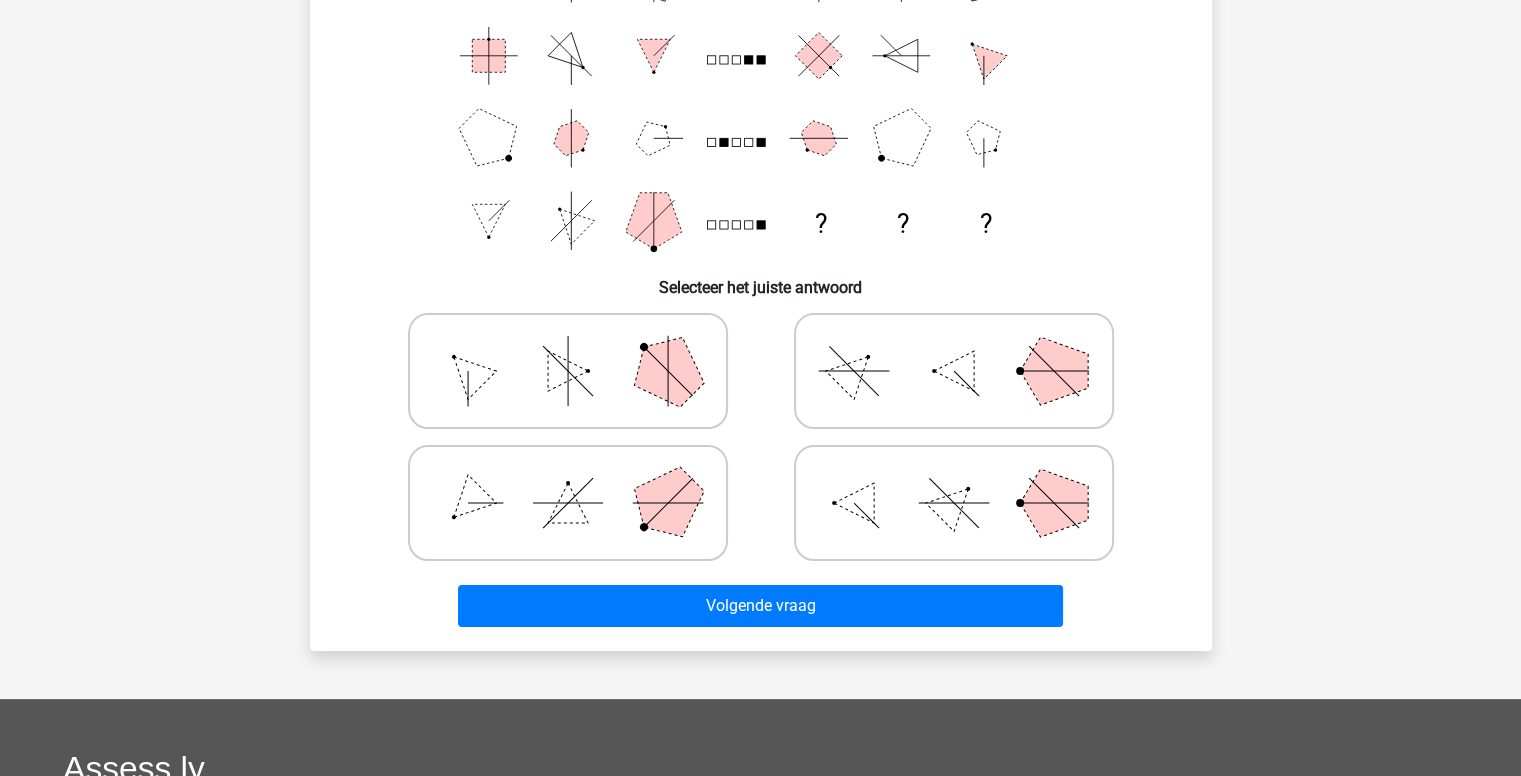 click 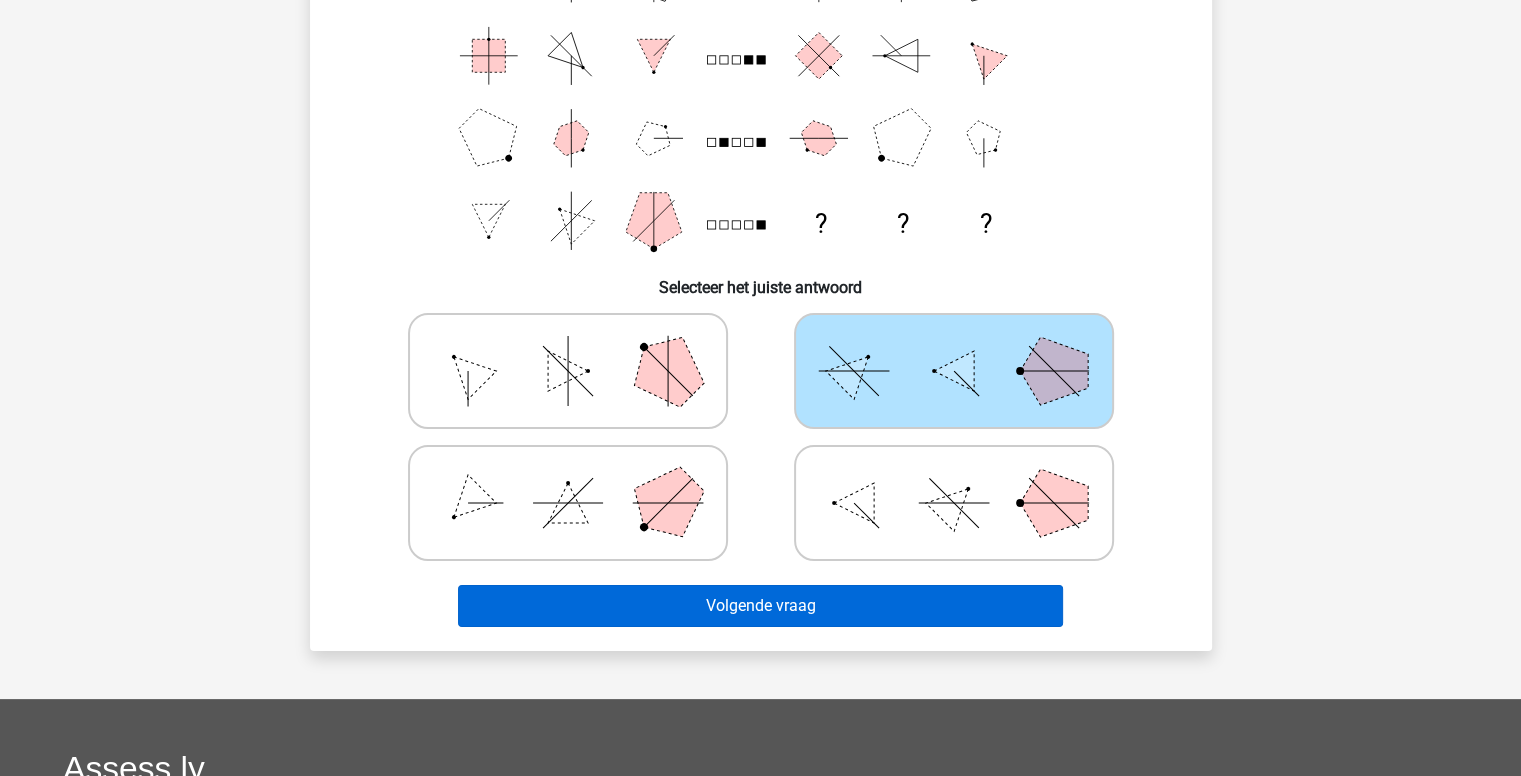 scroll, scrollTop: 232, scrollLeft: 0, axis: vertical 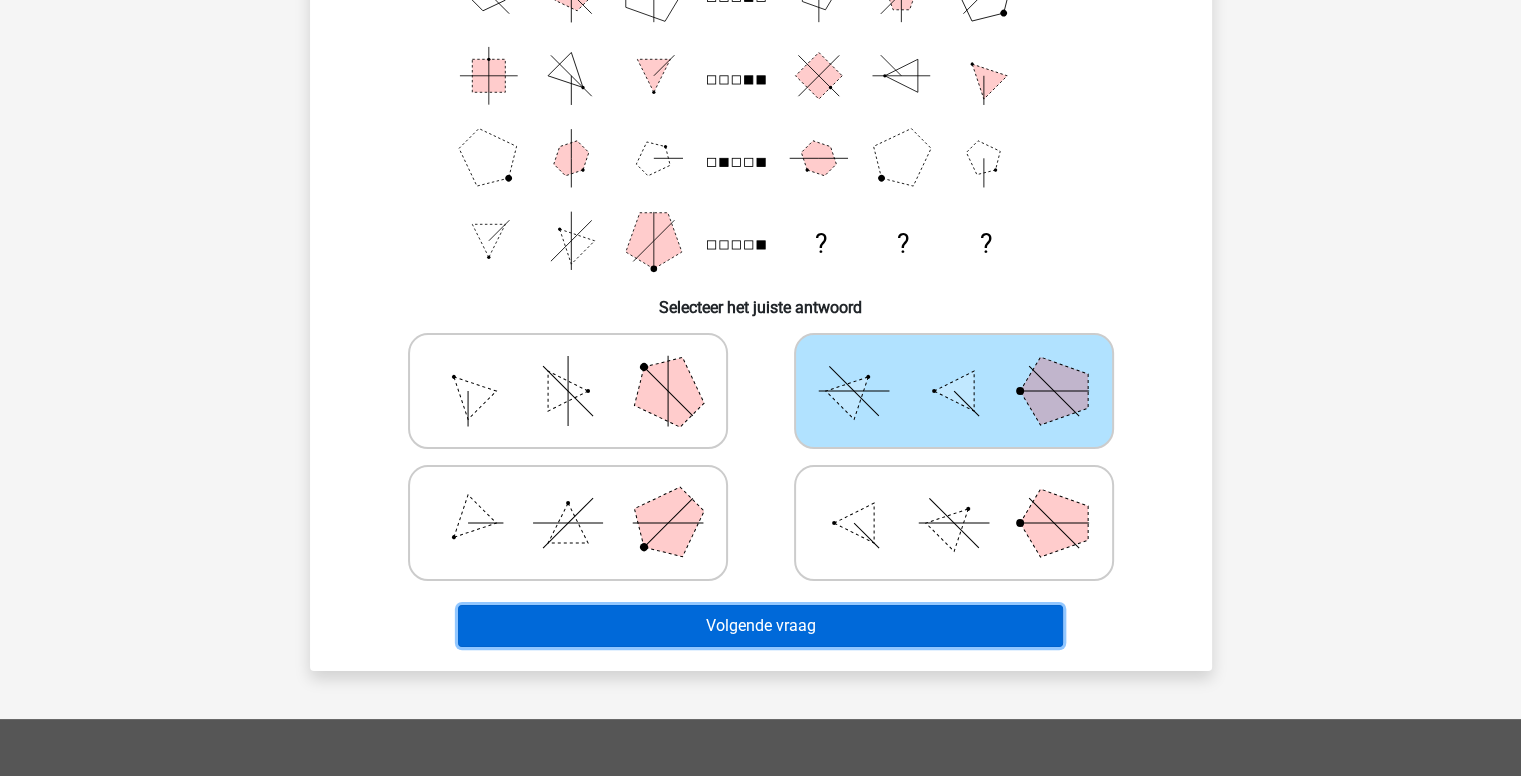 click on "Volgende vraag" at bounding box center [760, 626] 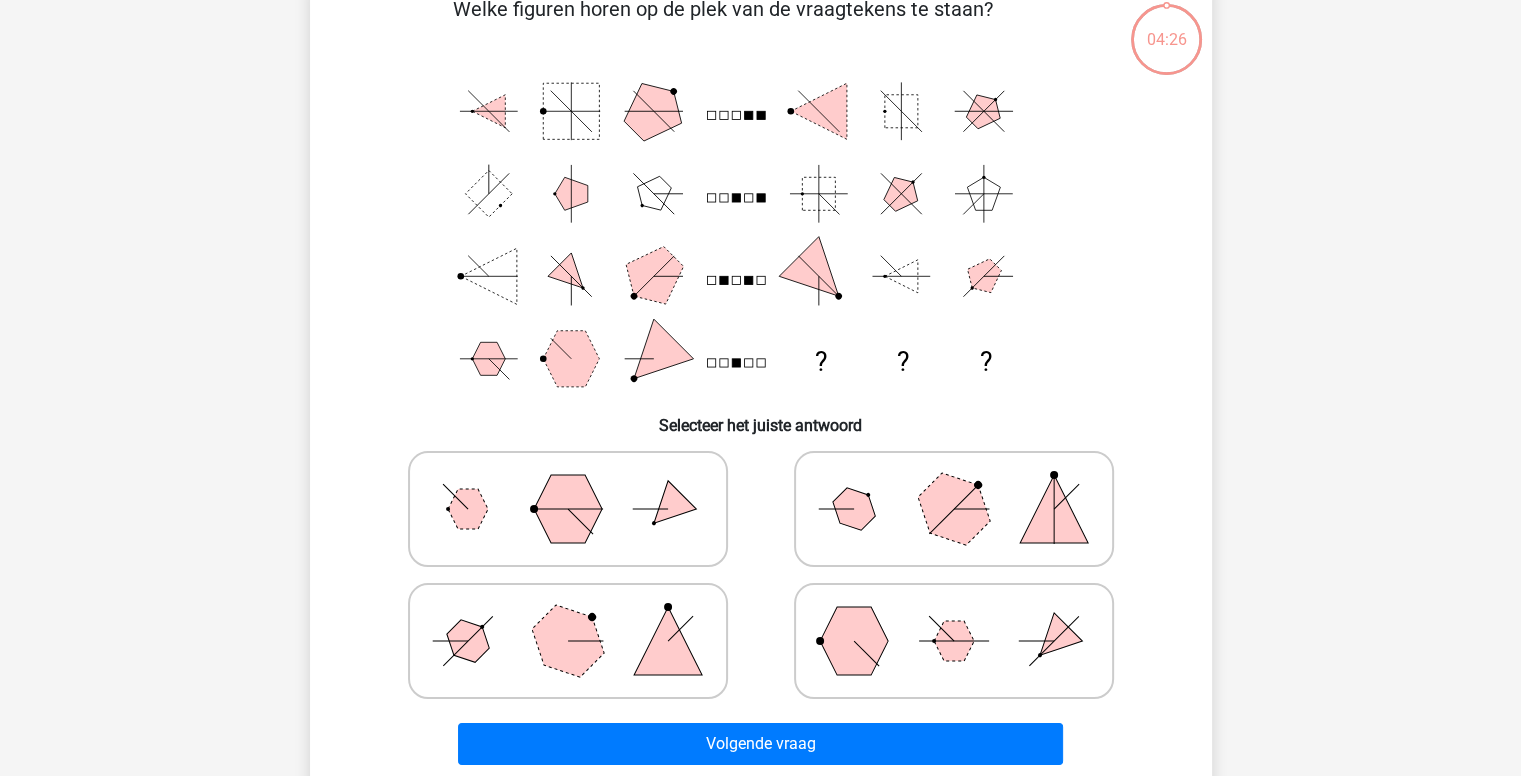 scroll, scrollTop: 92, scrollLeft: 0, axis: vertical 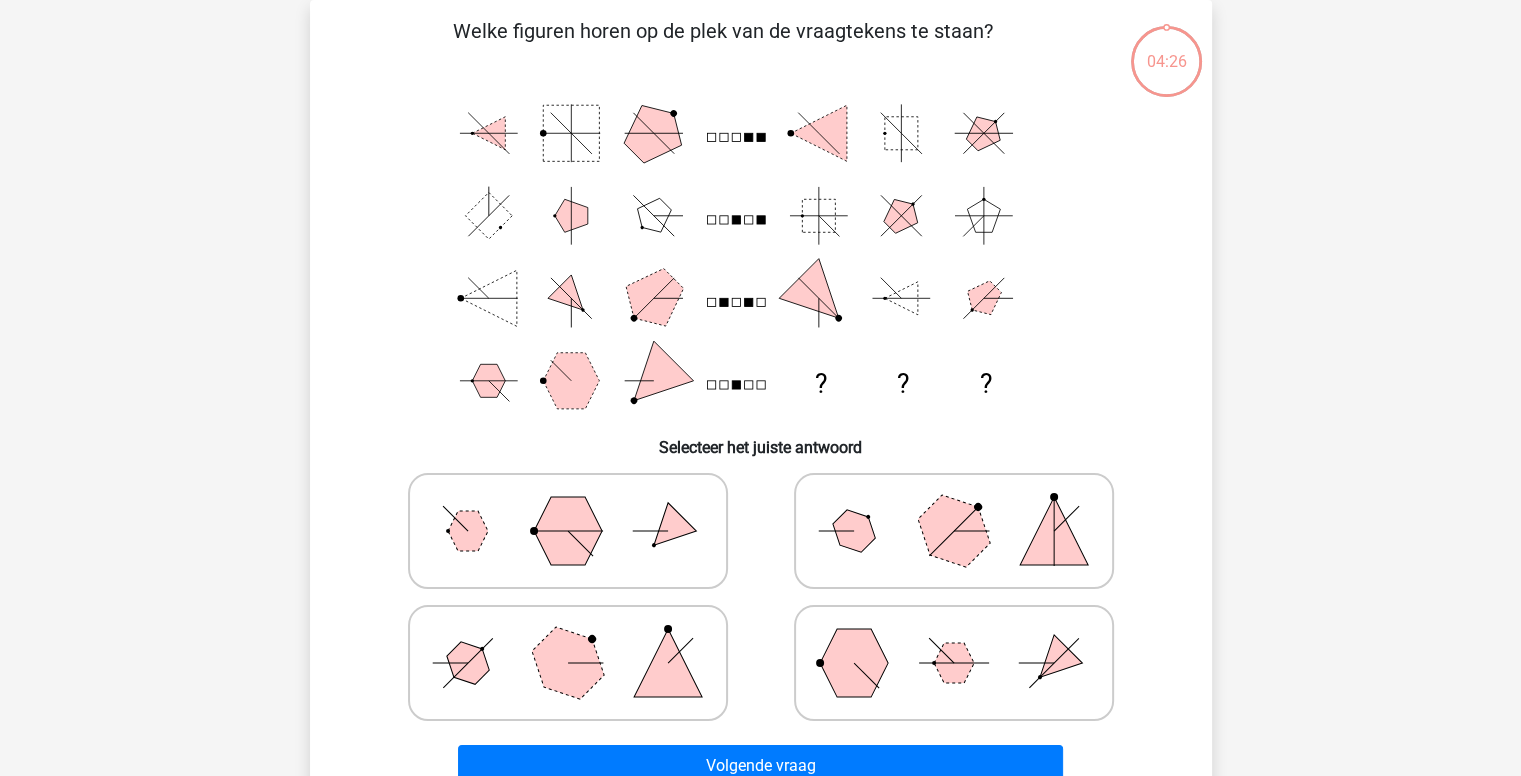 click 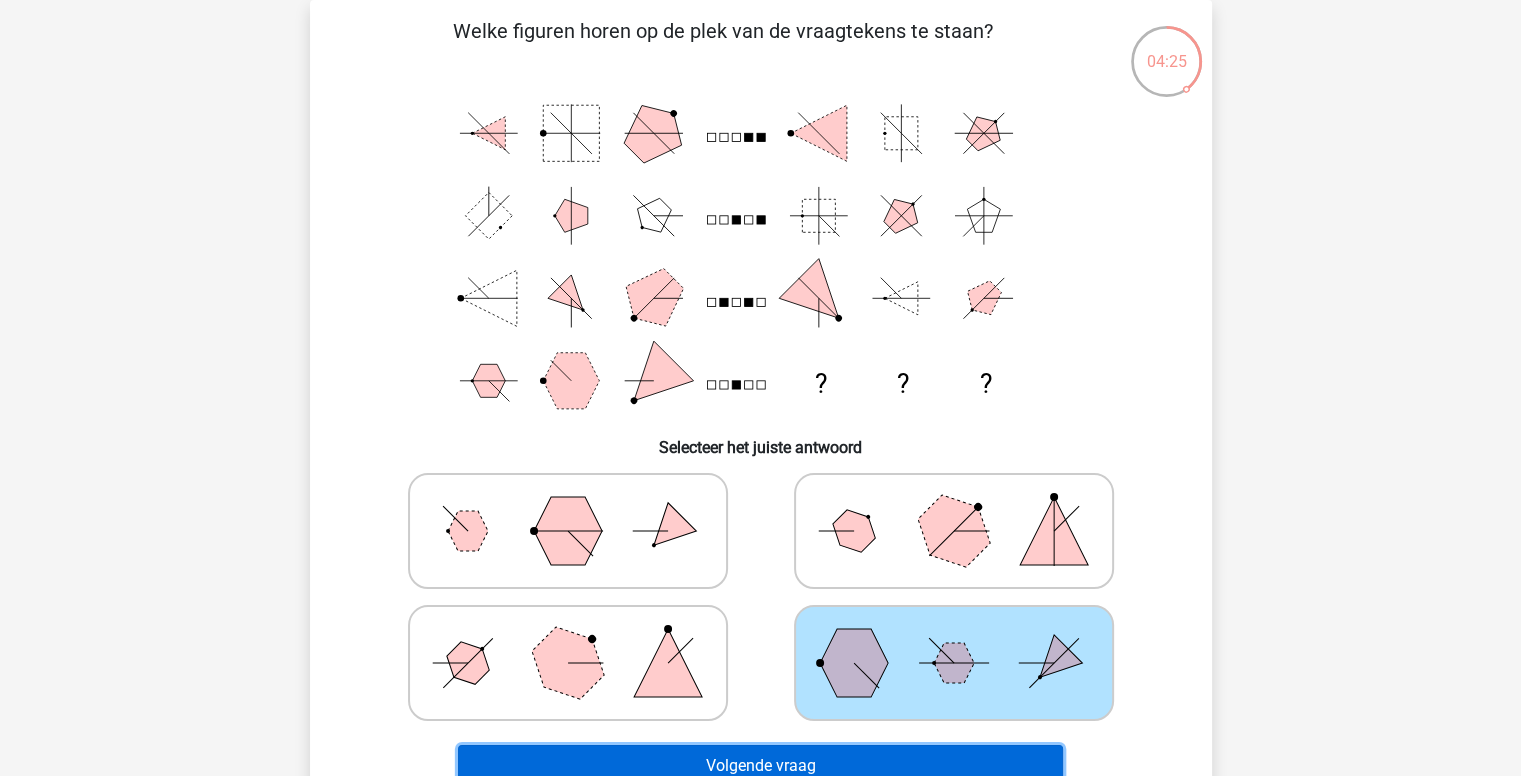 click on "Volgende vraag" at bounding box center [760, 766] 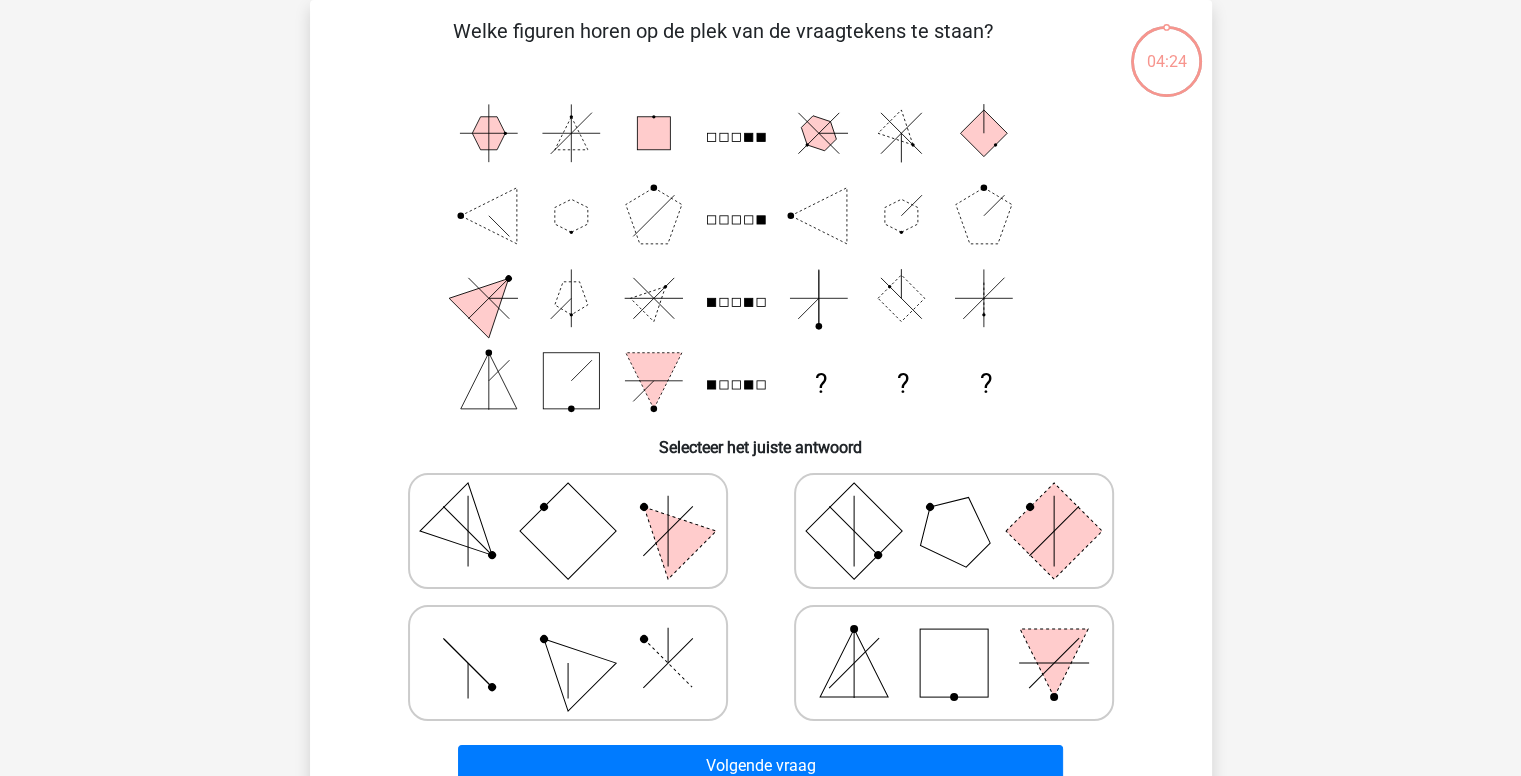 click 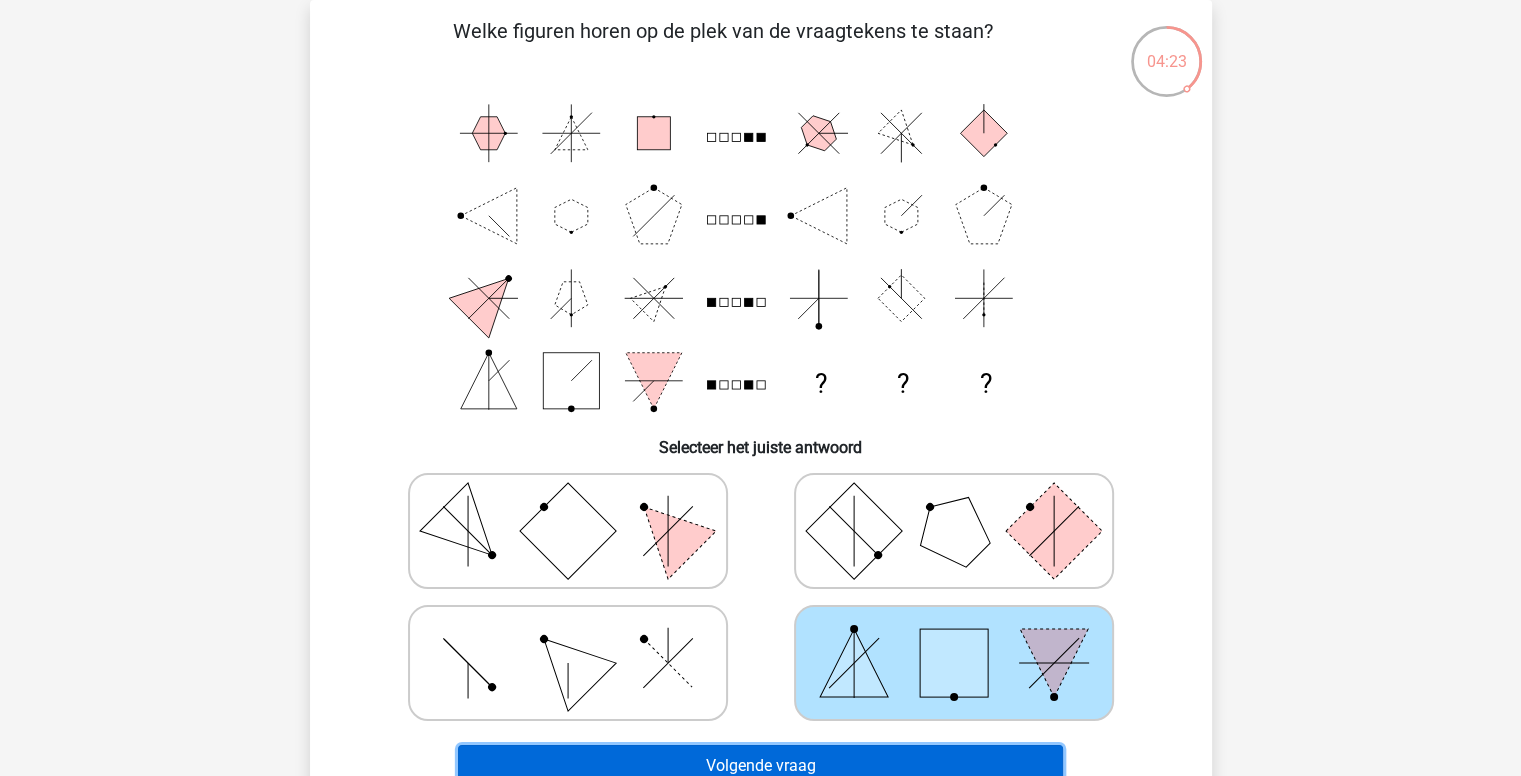 click on "Volgende vraag" at bounding box center (760, 766) 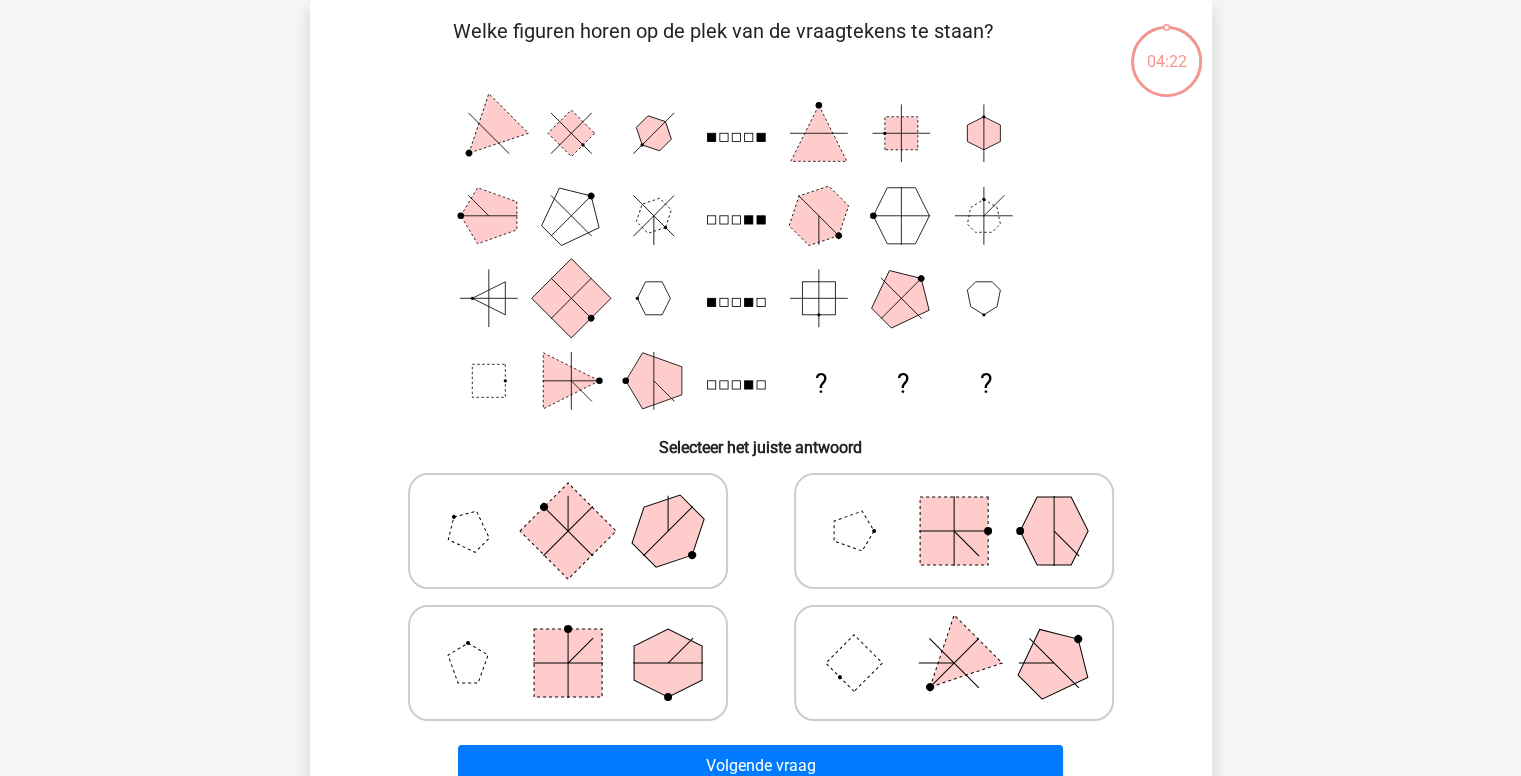 click 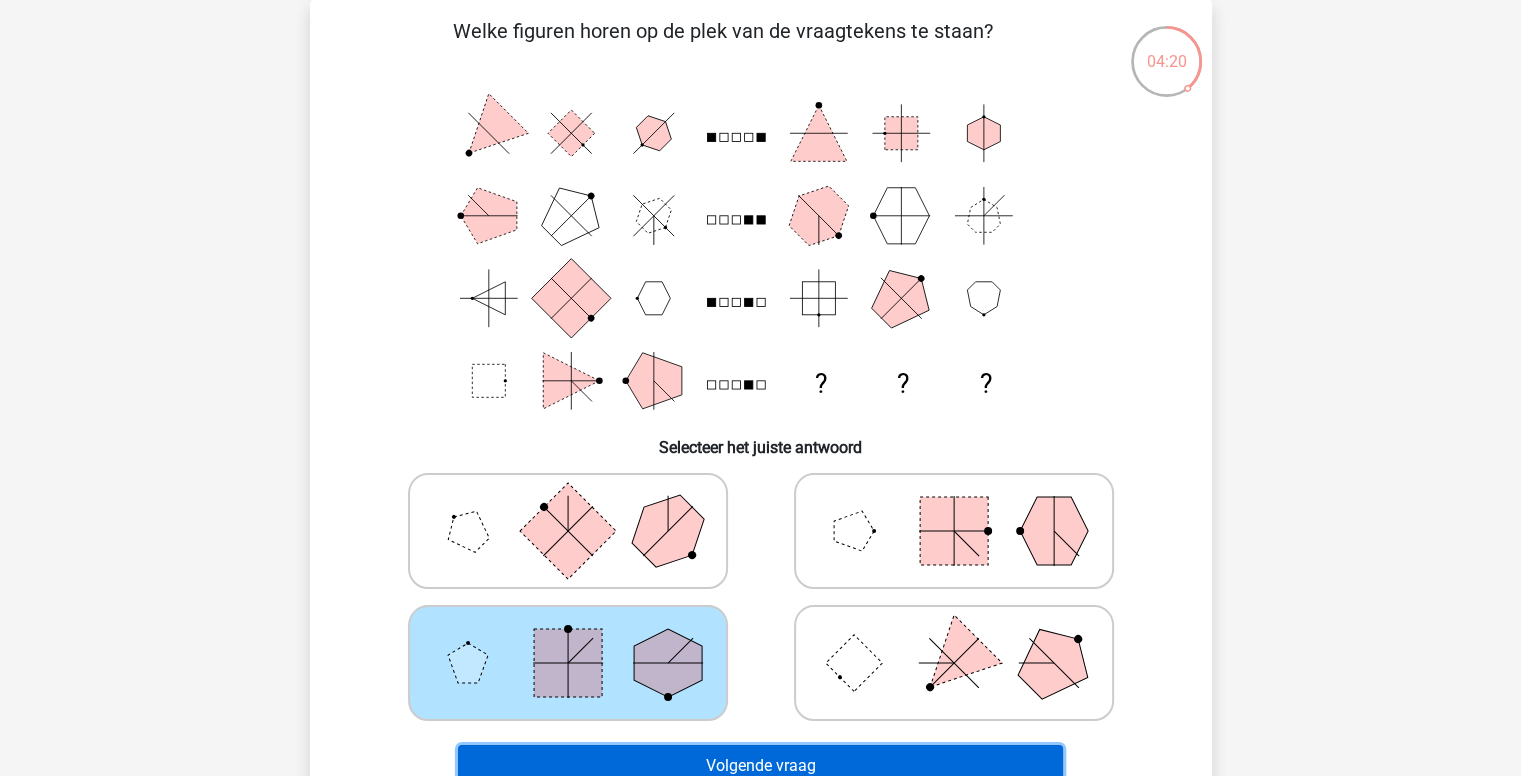 click on "Volgende vraag" at bounding box center [760, 766] 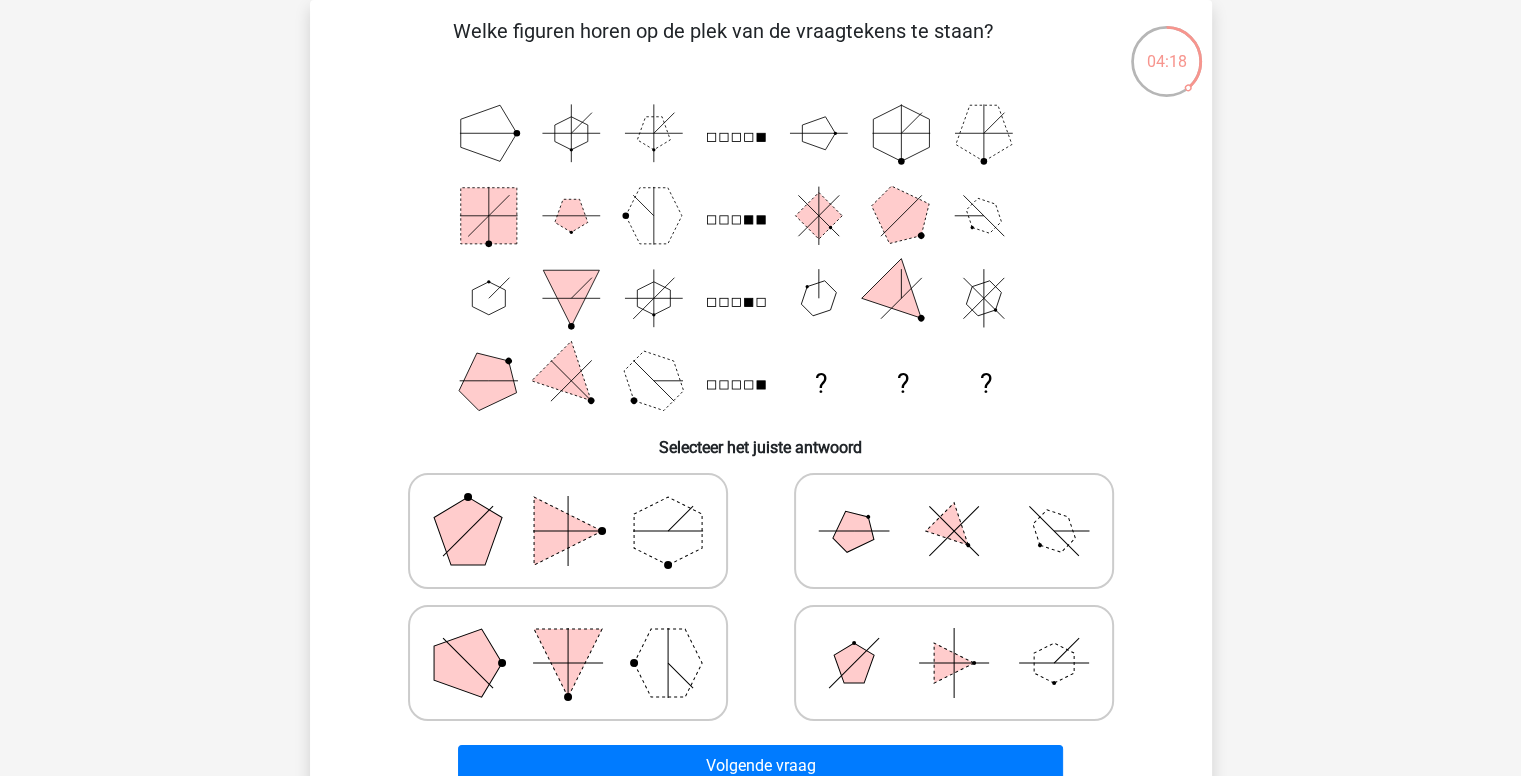 drag, startPoint x: 636, startPoint y: 560, endPoint x: 696, endPoint y: 553, distance: 60.40695 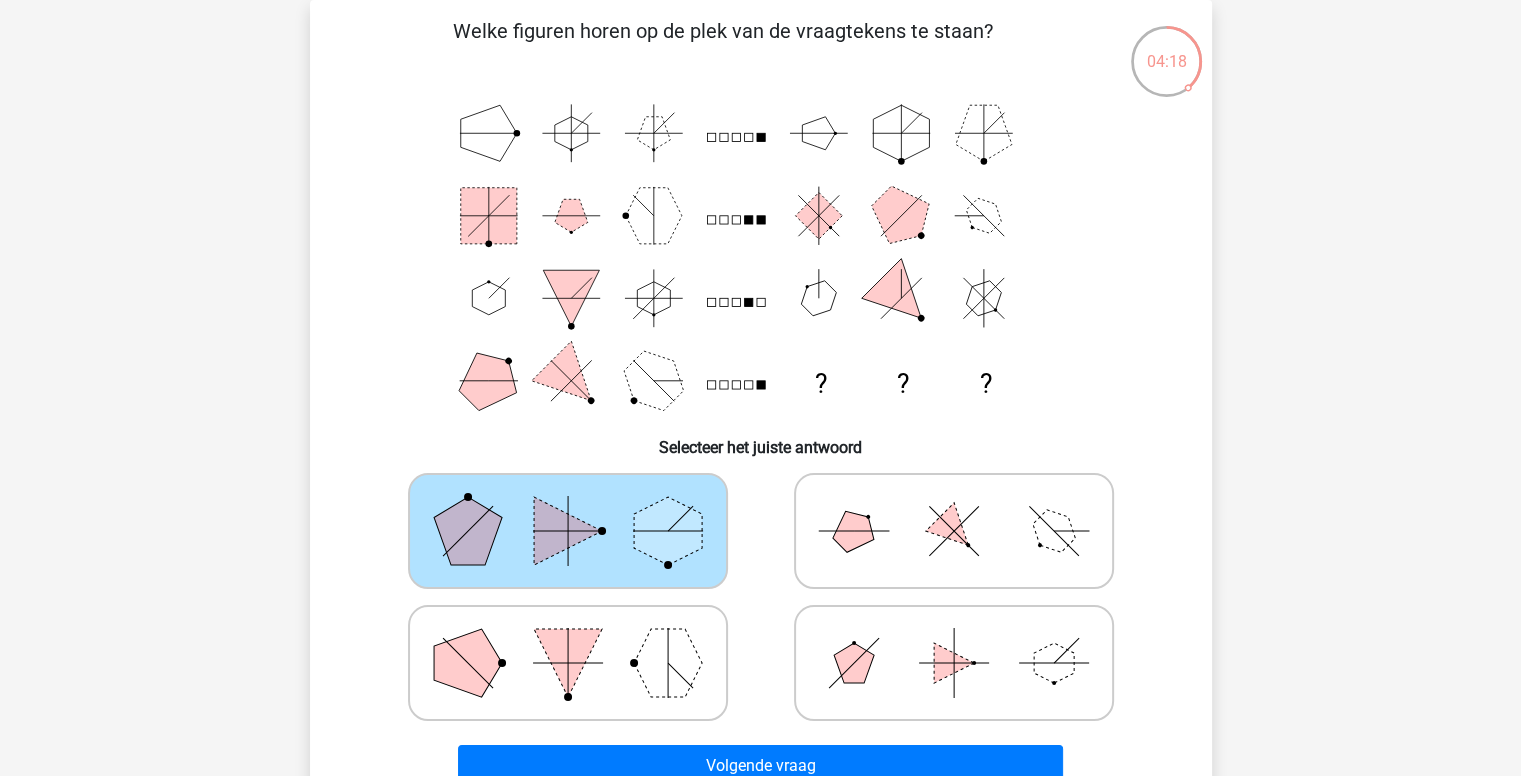 click 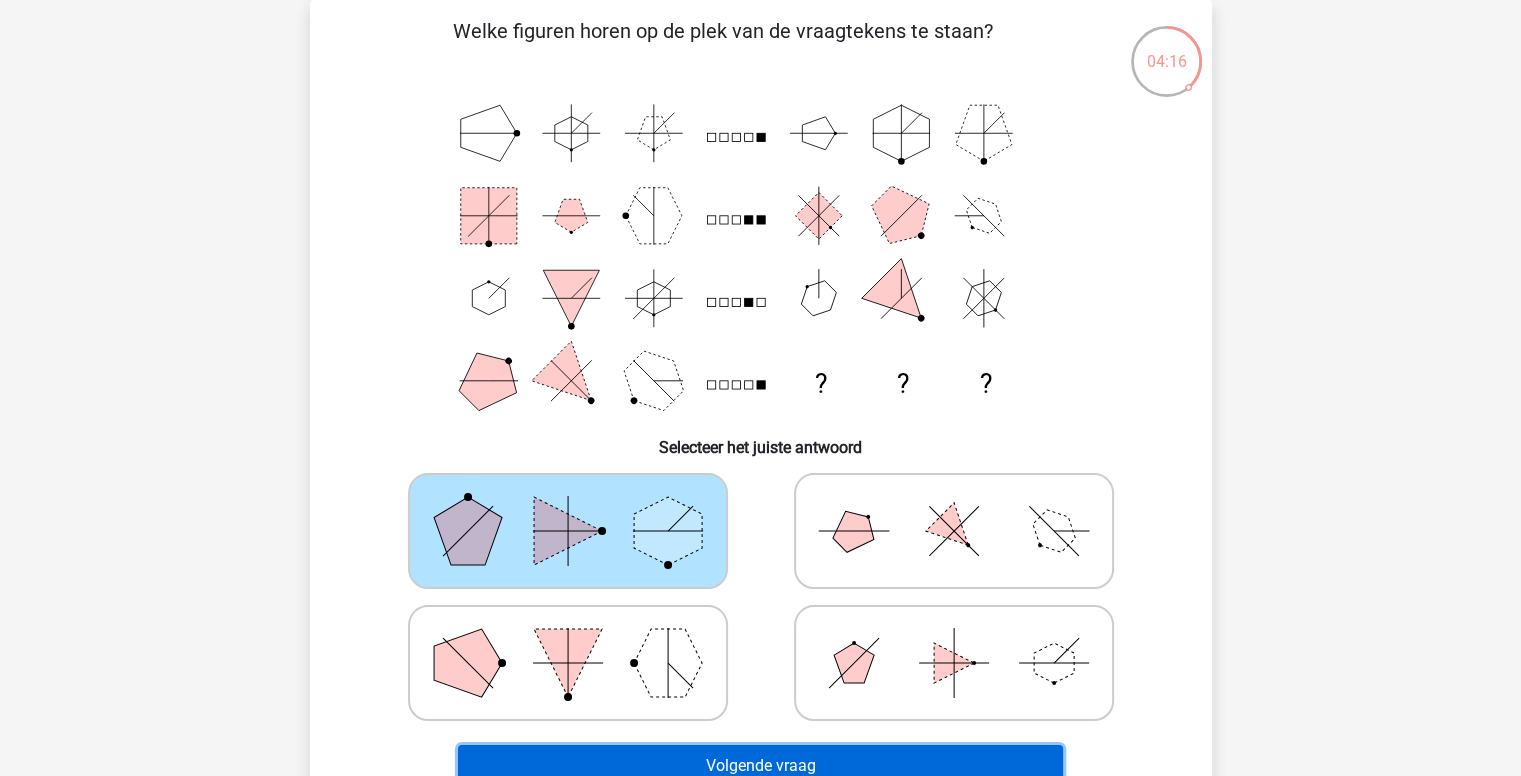 click on "Volgende vraag" at bounding box center (760, 766) 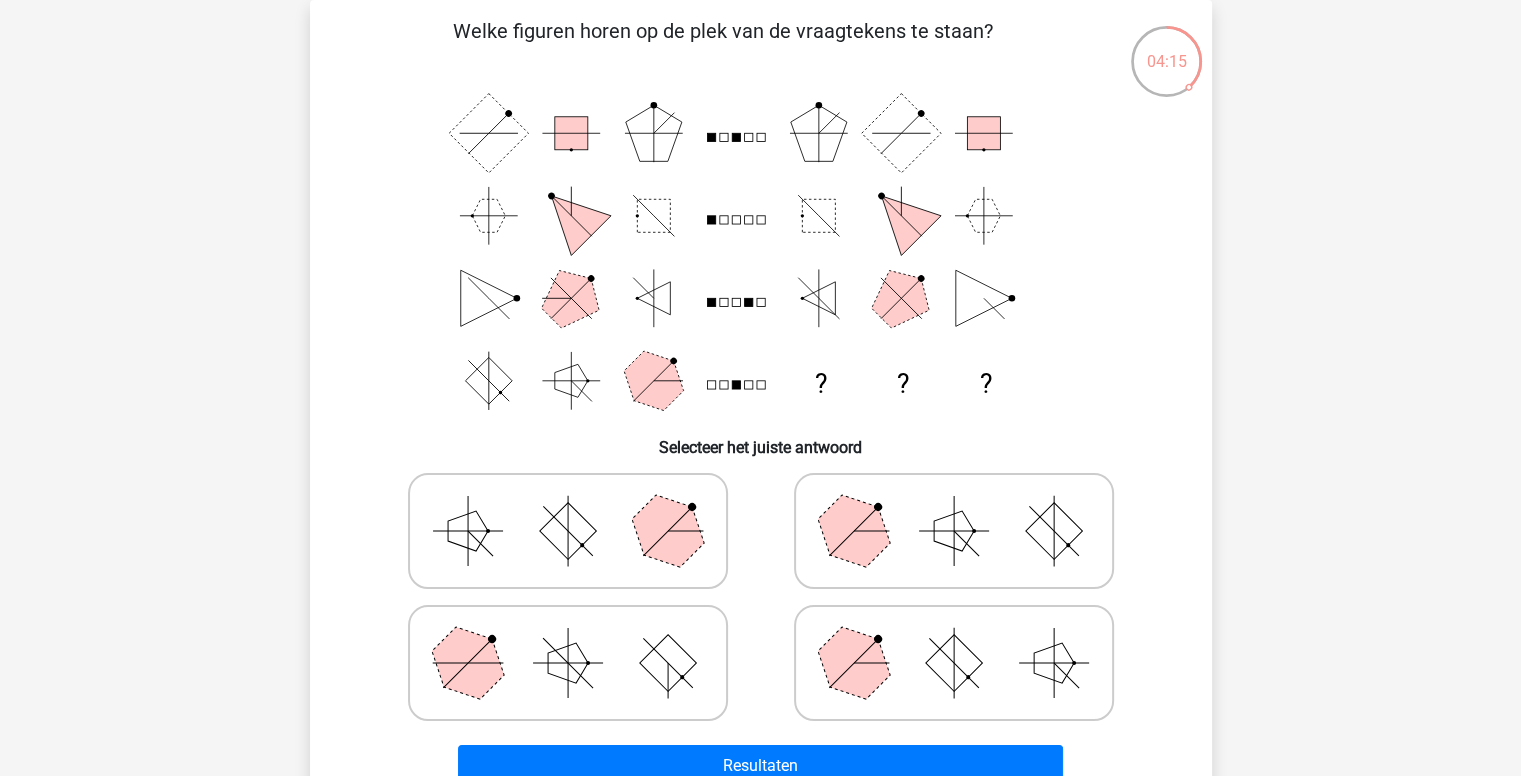 click 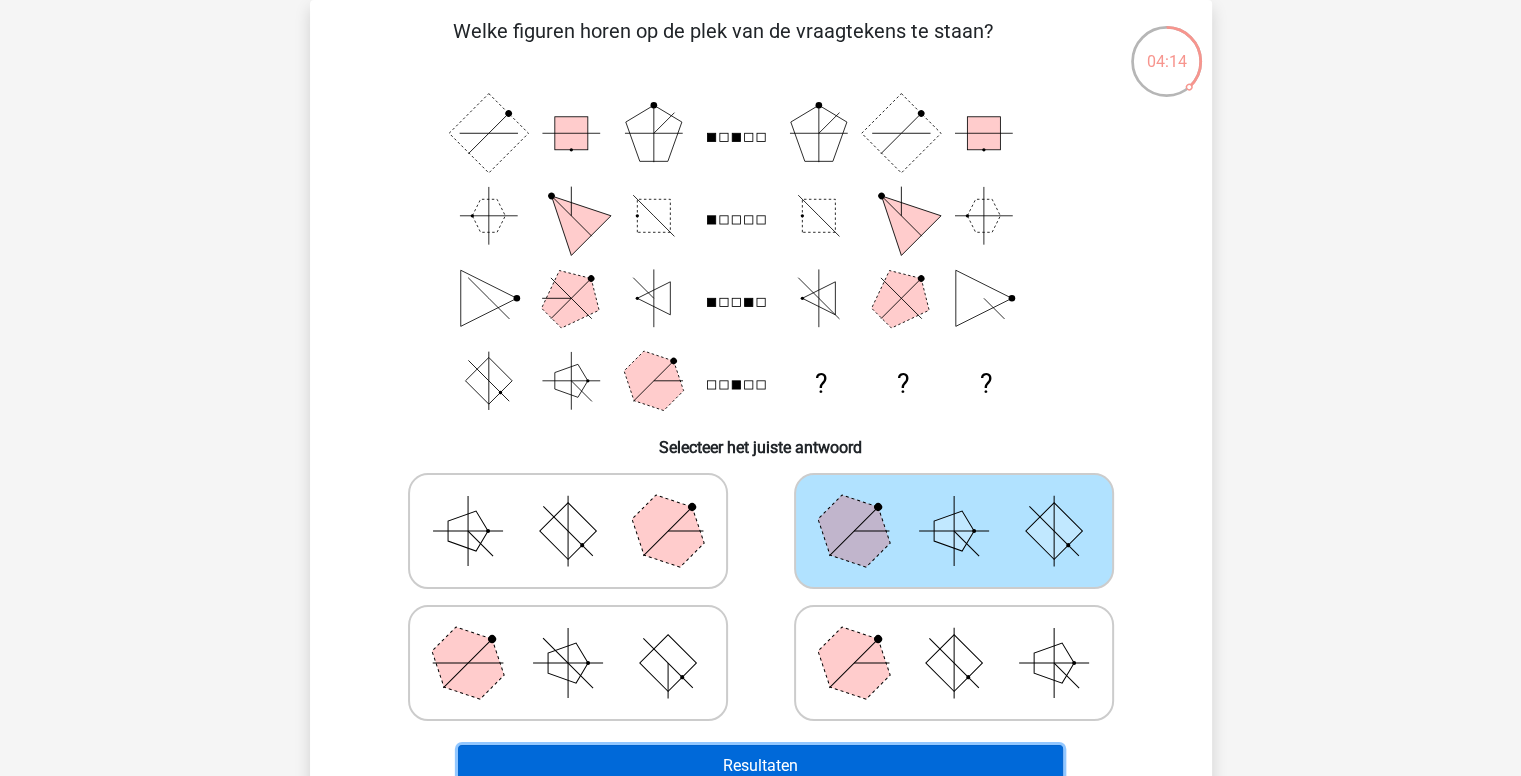 click on "Resultaten" at bounding box center [760, 766] 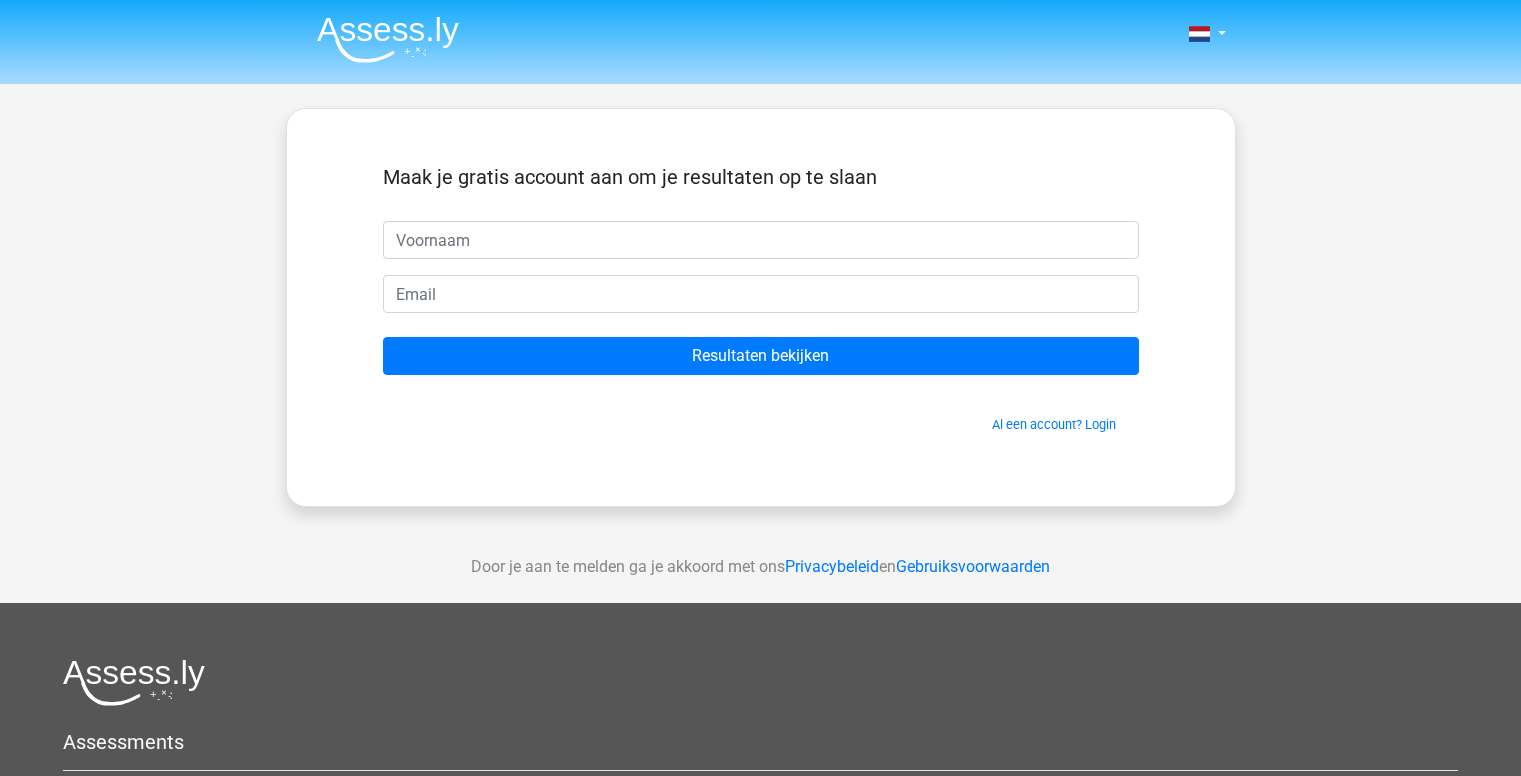 scroll, scrollTop: 0, scrollLeft: 0, axis: both 